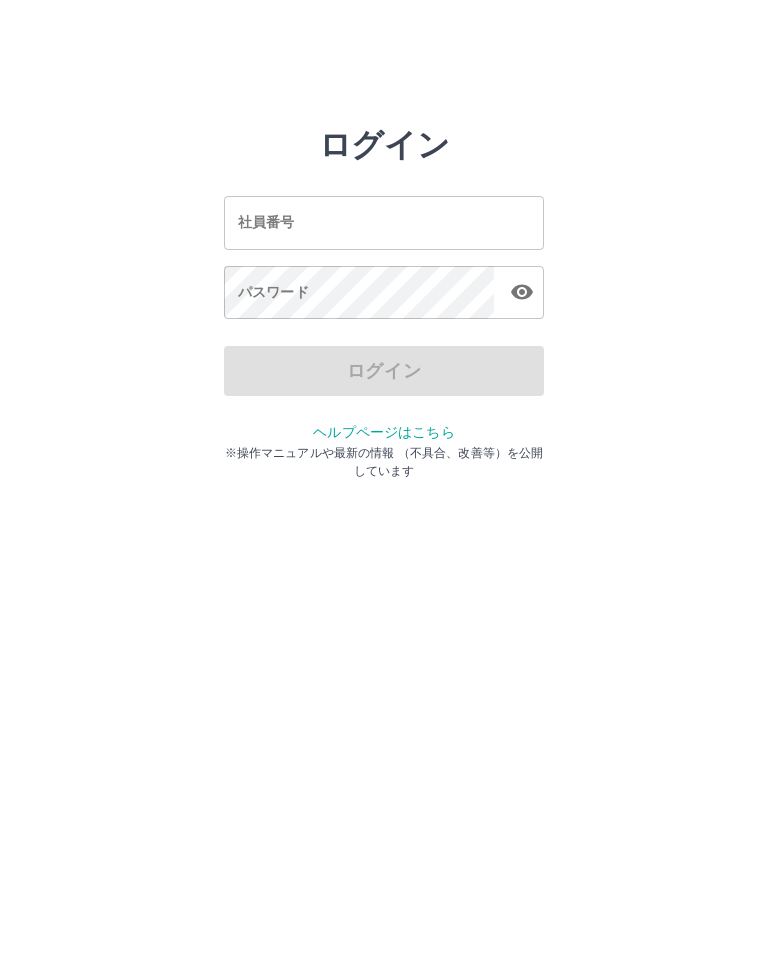 scroll, scrollTop: 0, scrollLeft: 0, axis: both 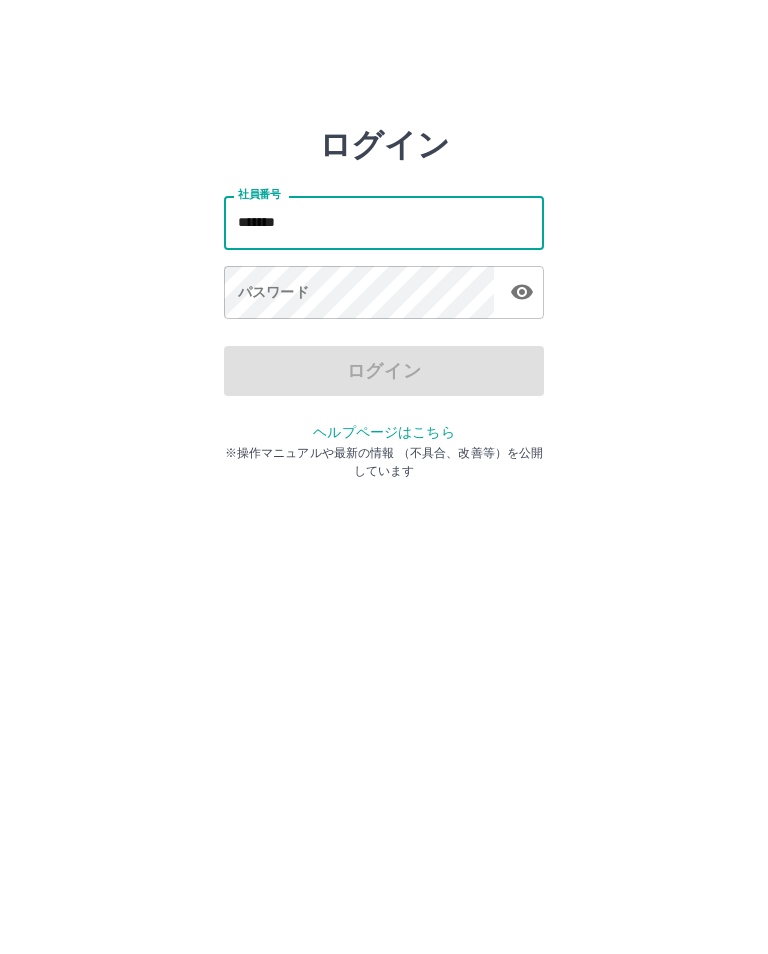 click on "パスワード パスワード" at bounding box center [384, 294] 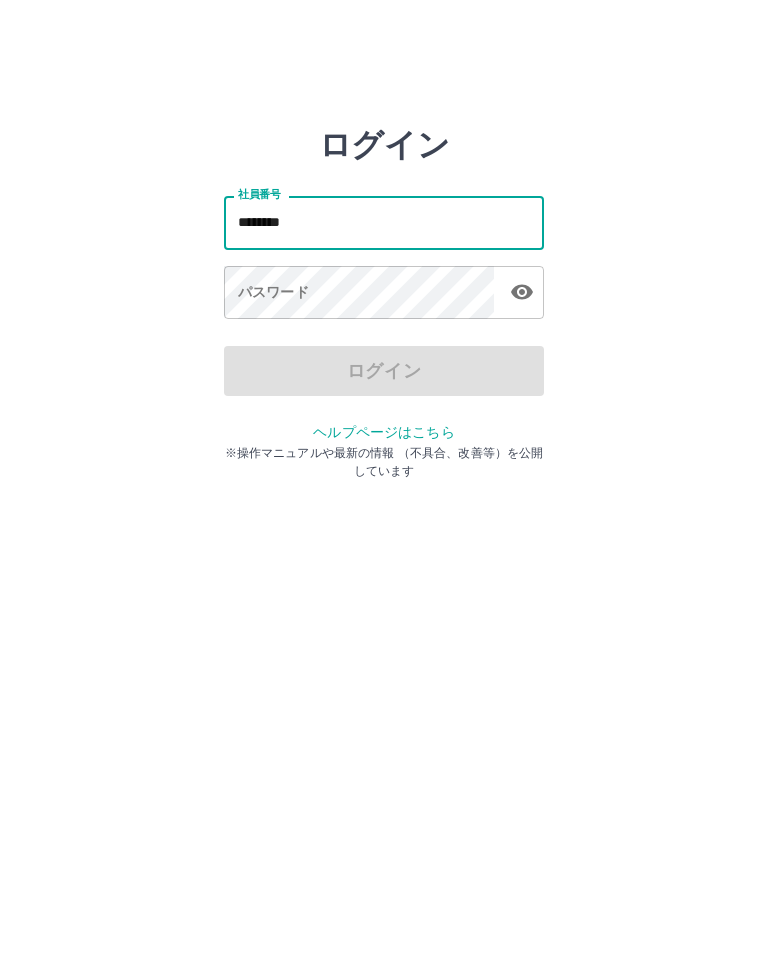 type on "*******" 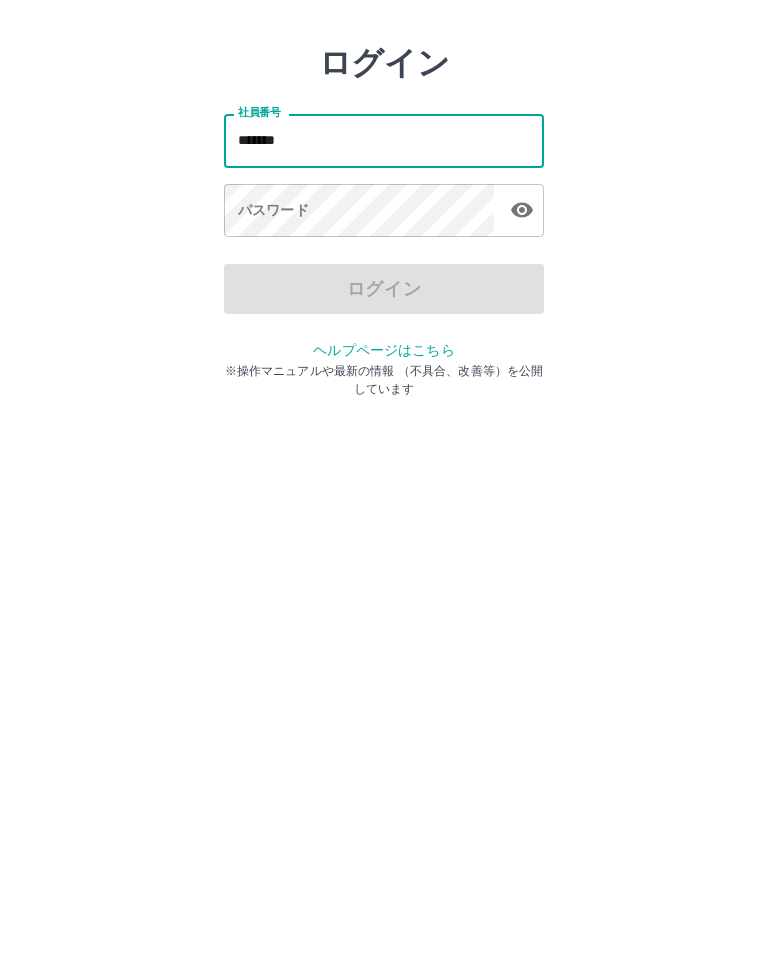 click on "パスワード パスワード" at bounding box center (384, 294) 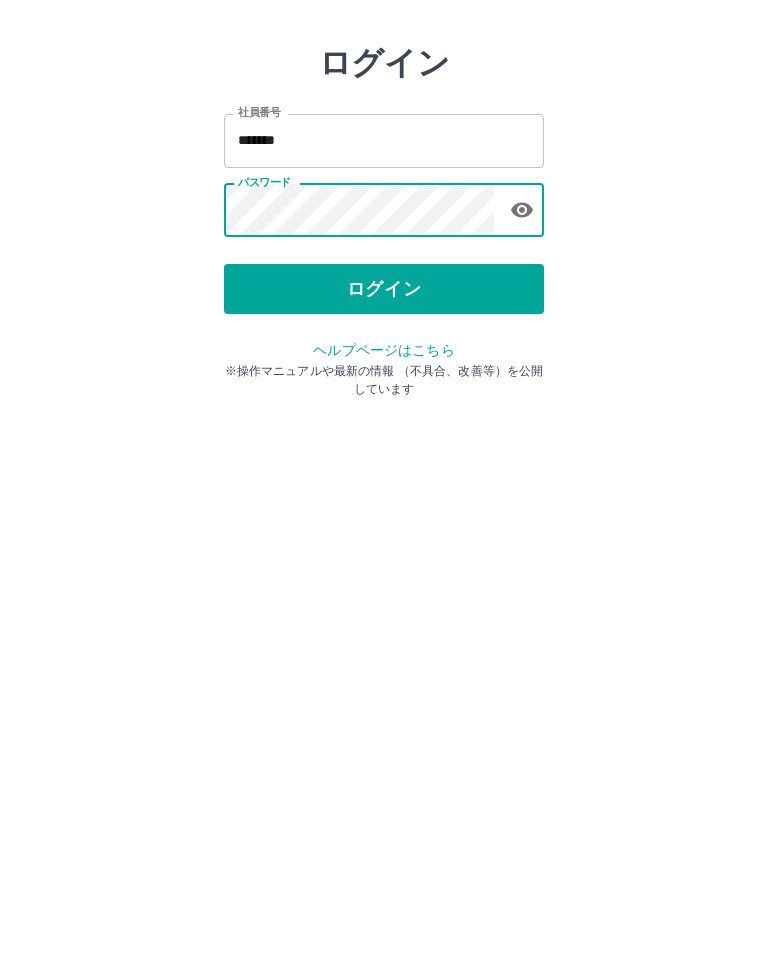 click on "ログイン" at bounding box center [384, 371] 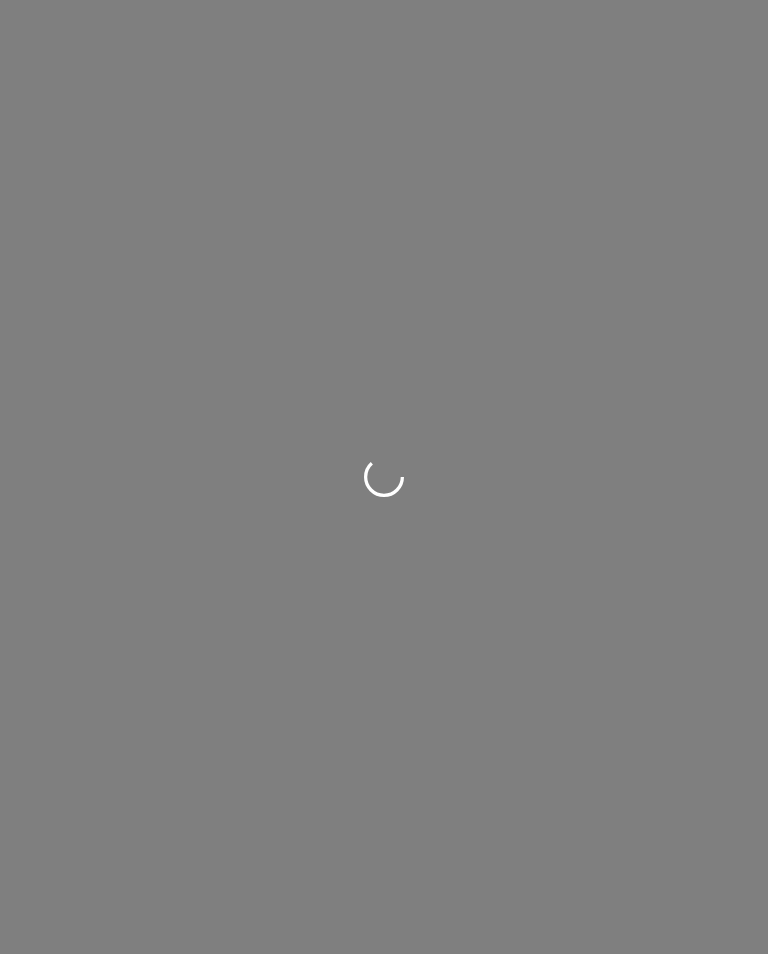 scroll, scrollTop: 0, scrollLeft: 0, axis: both 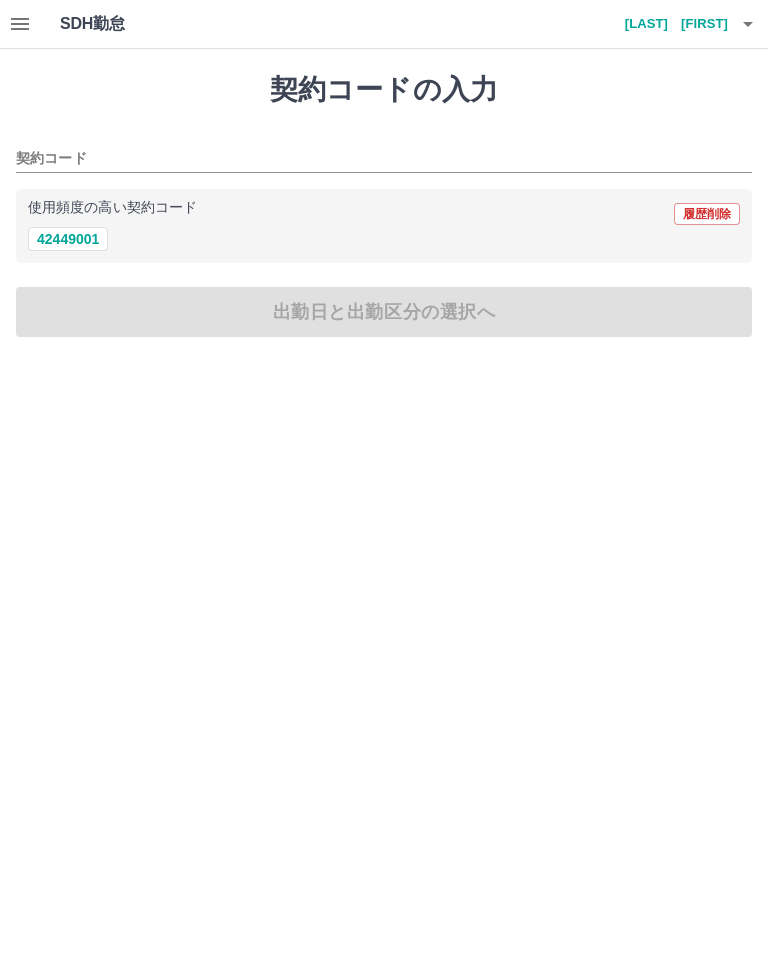 click on "42449001" at bounding box center [68, 239] 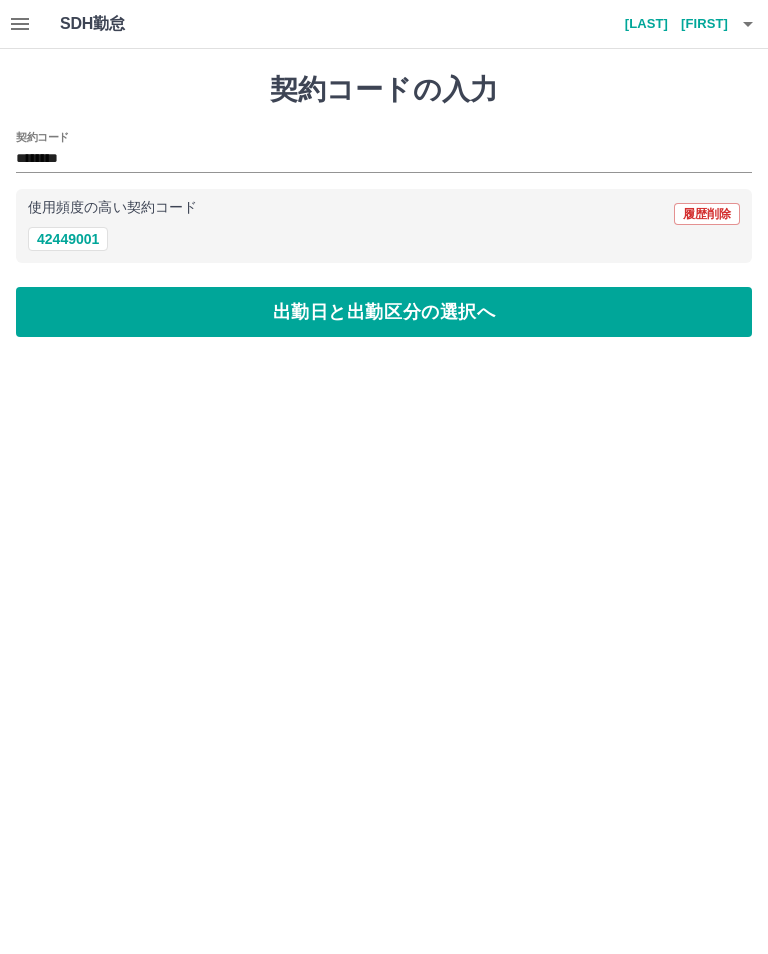click on "出勤日と出勤区分の選択へ" at bounding box center (384, 312) 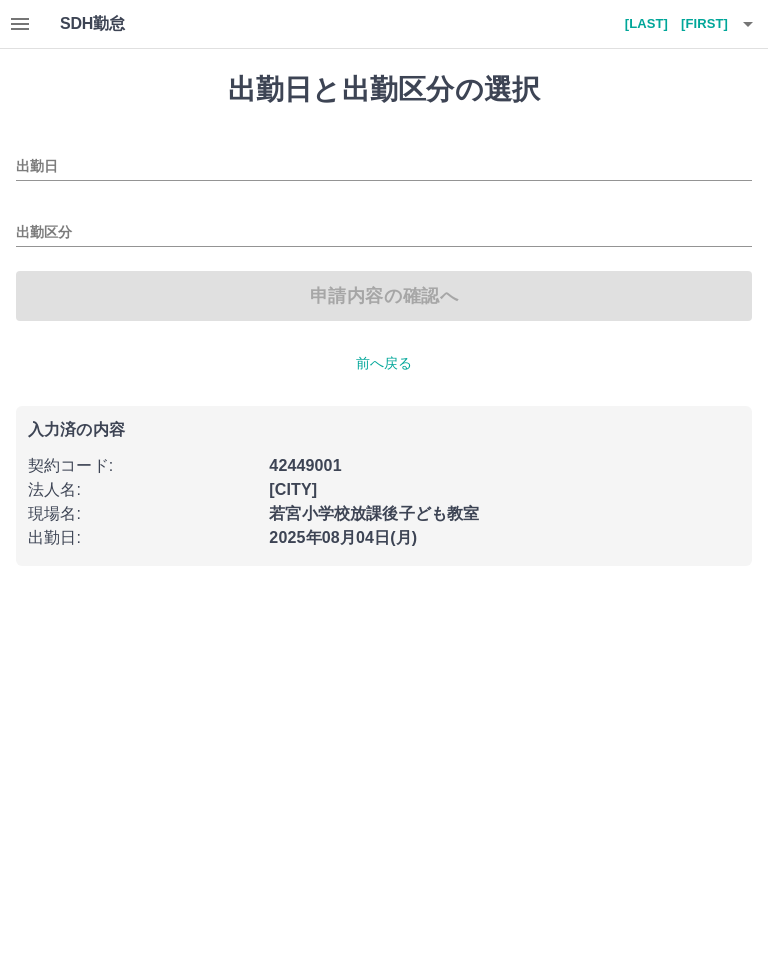 type on "**********" 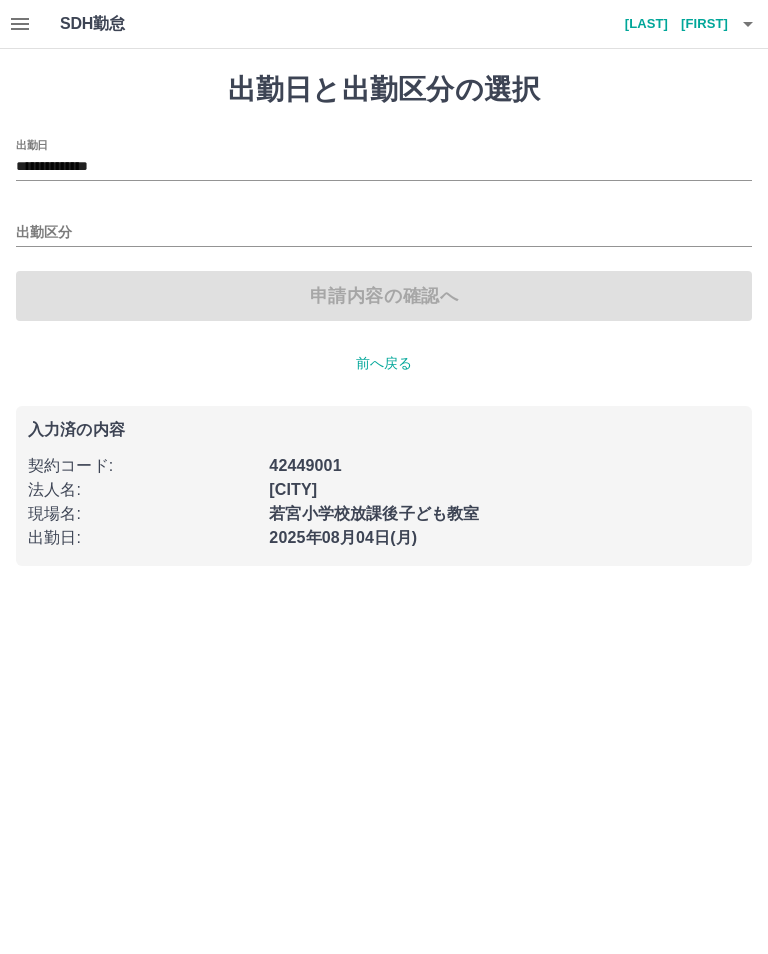 click on "出勤区分" at bounding box center (384, 233) 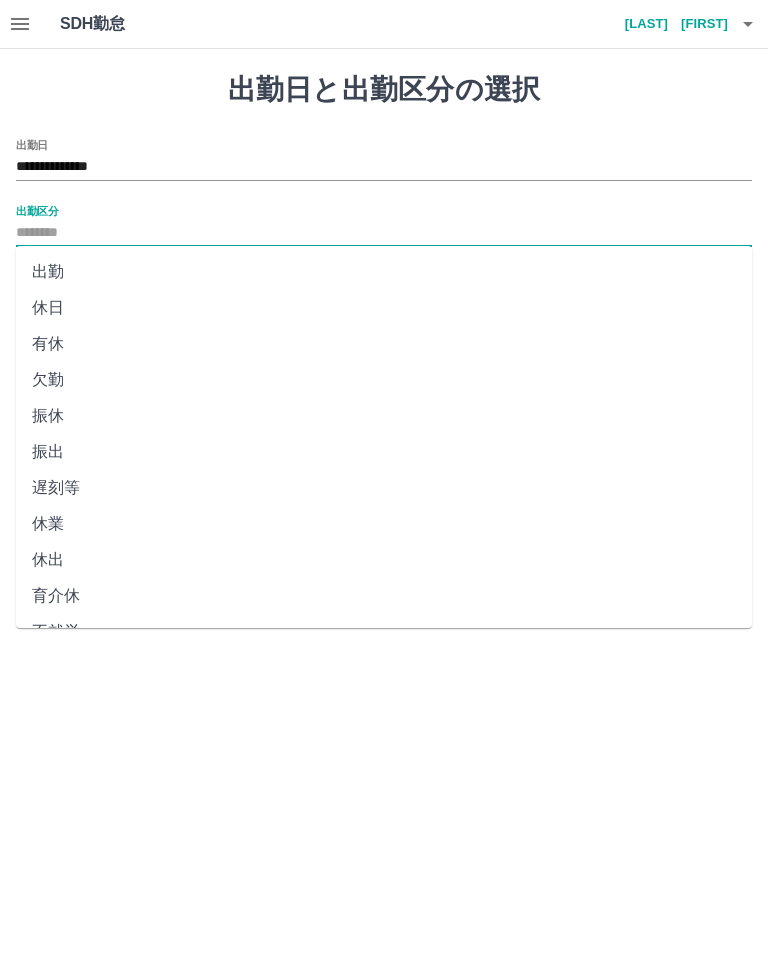 click on "出勤" at bounding box center [384, 272] 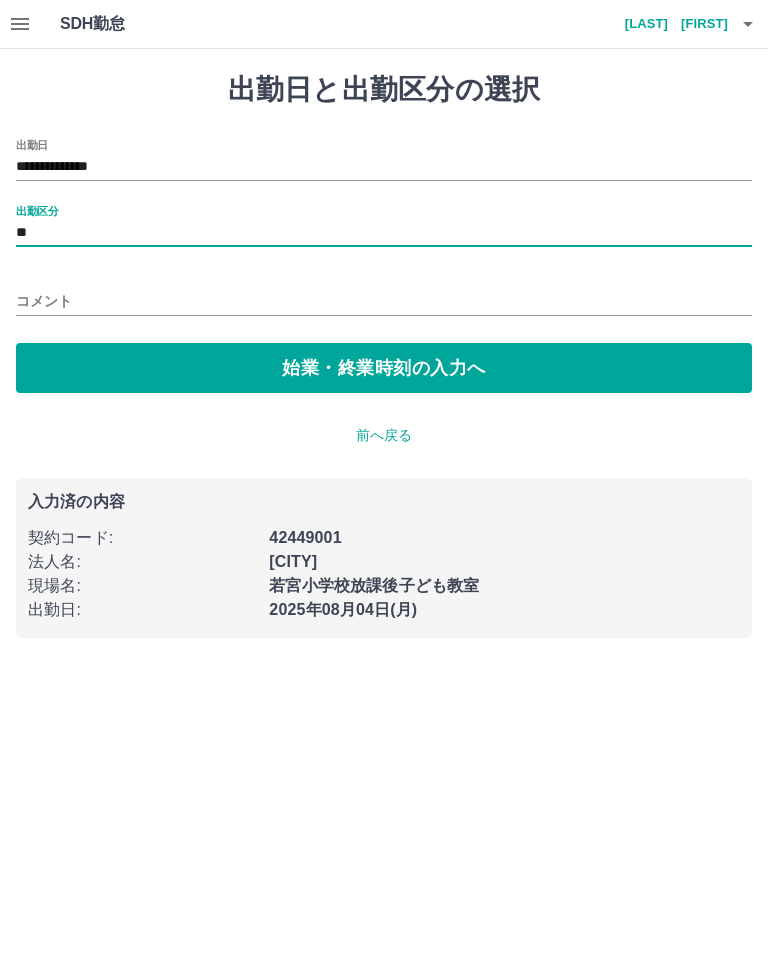 click on "始業・終業時刻の入力へ" at bounding box center (384, 368) 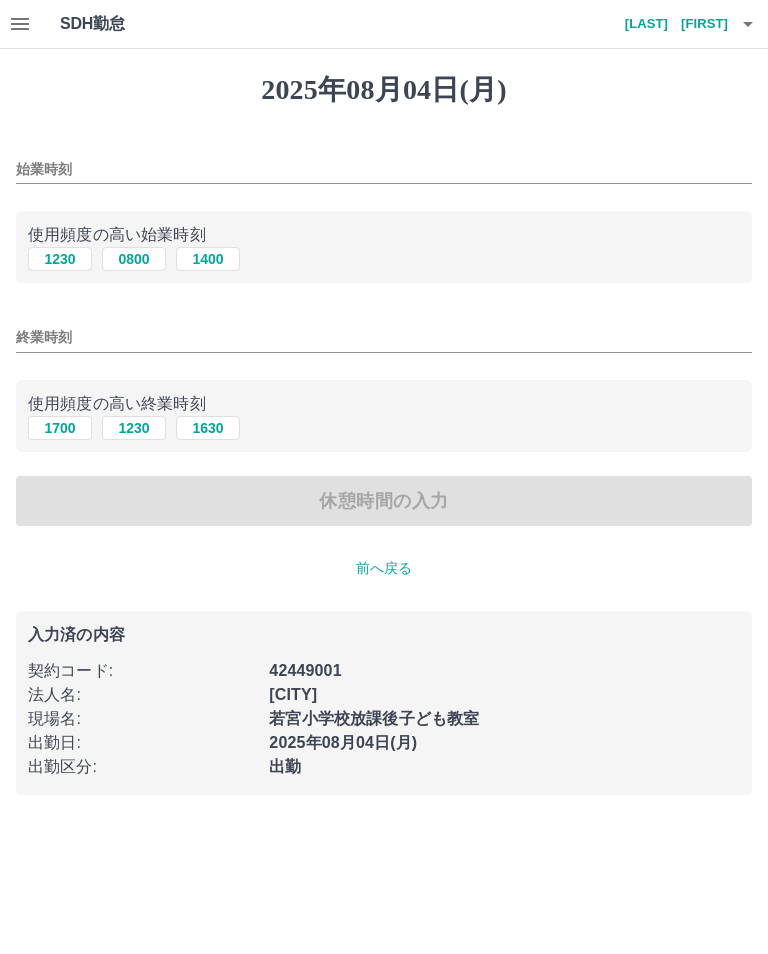 click on "0800" at bounding box center [134, 259] 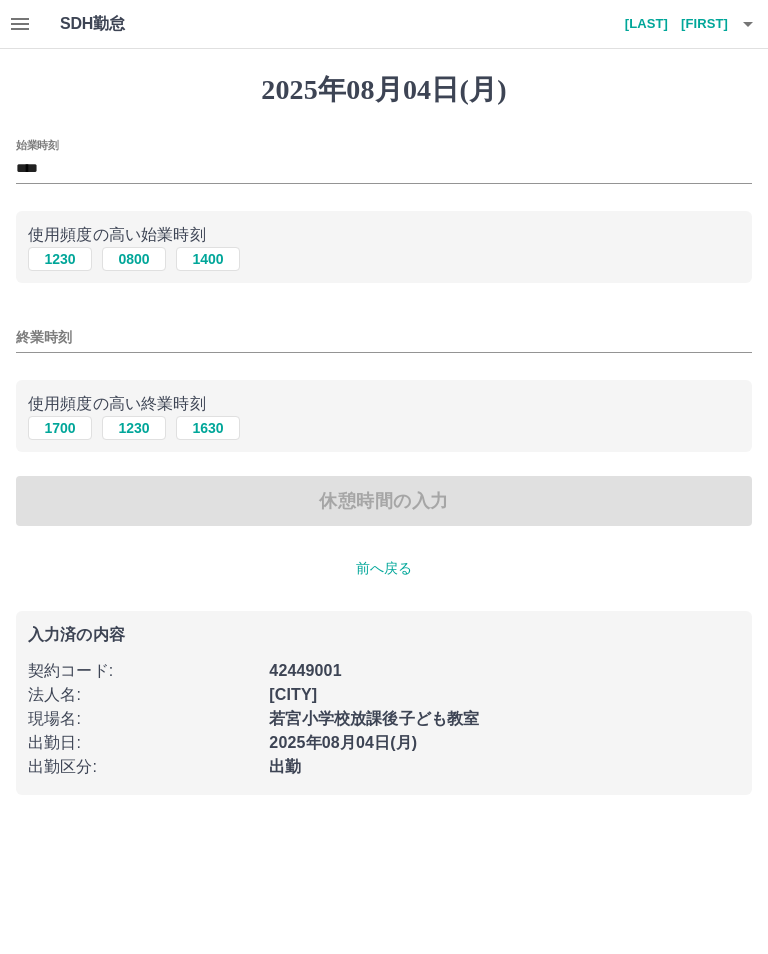 click on "1230" at bounding box center (134, 428) 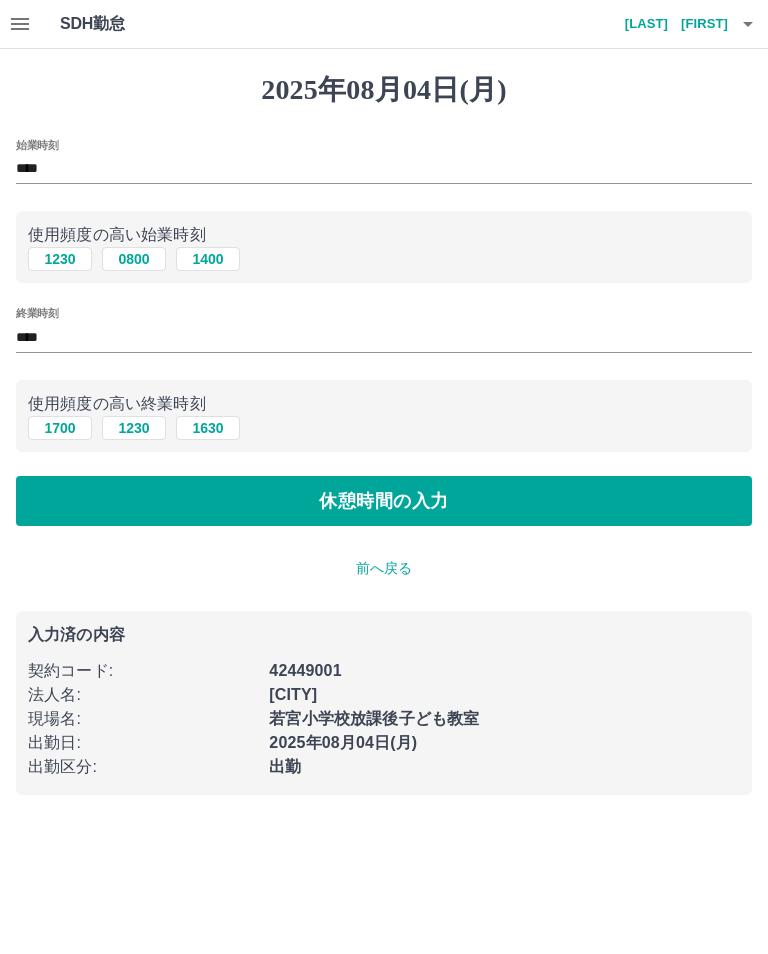 click on "休憩時間の入力" at bounding box center (384, 501) 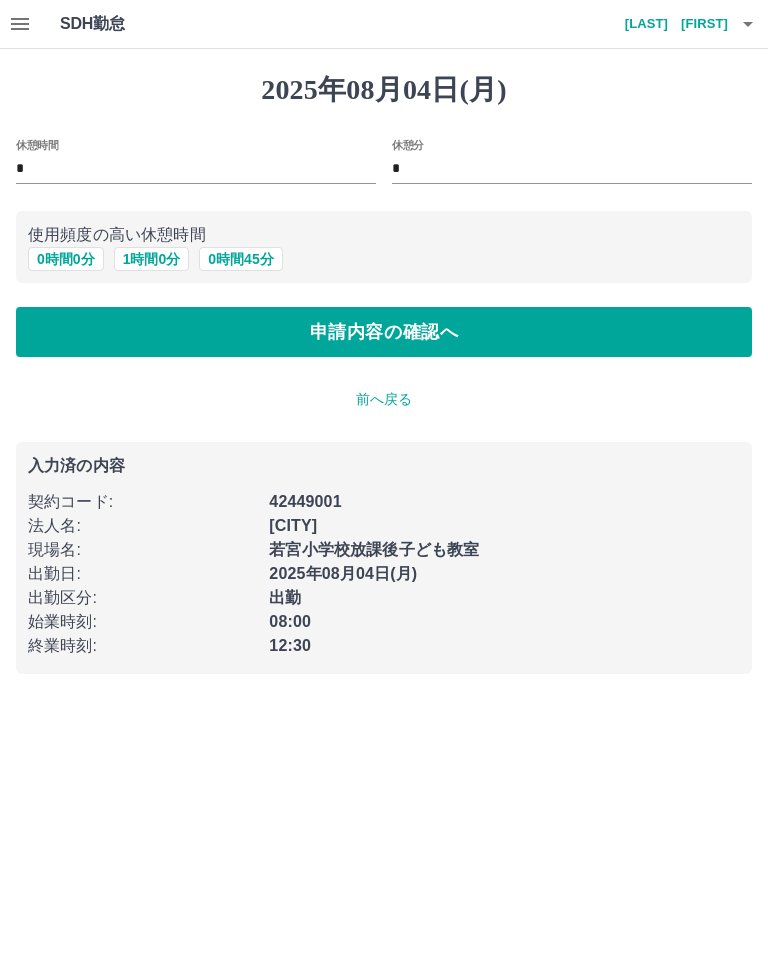 click on "申請内容の確認へ" at bounding box center [384, 332] 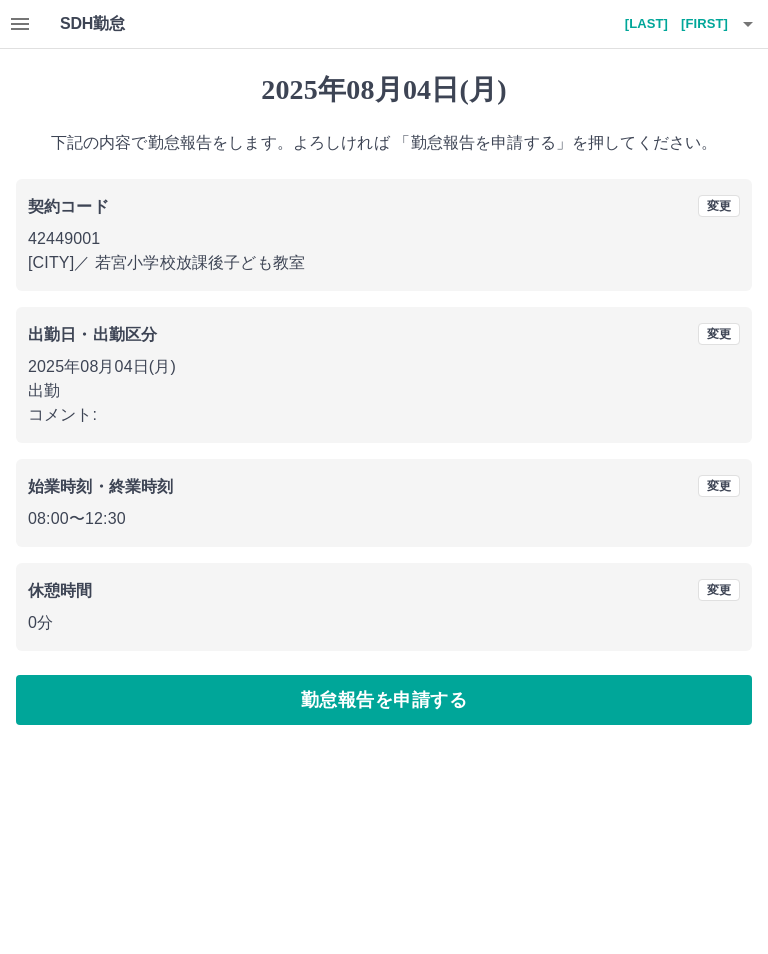 click on "勤怠報告を申請する" at bounding box center (384, 700) 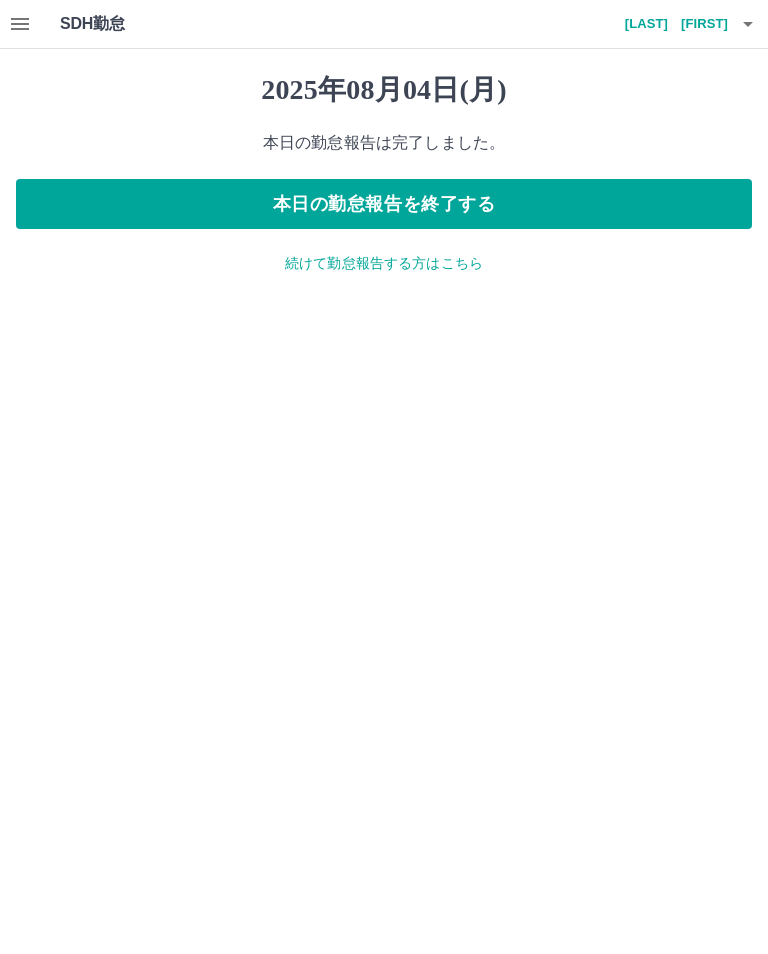 click on "本日の勤怠報告を終了する" at bounding box center (384, 204) 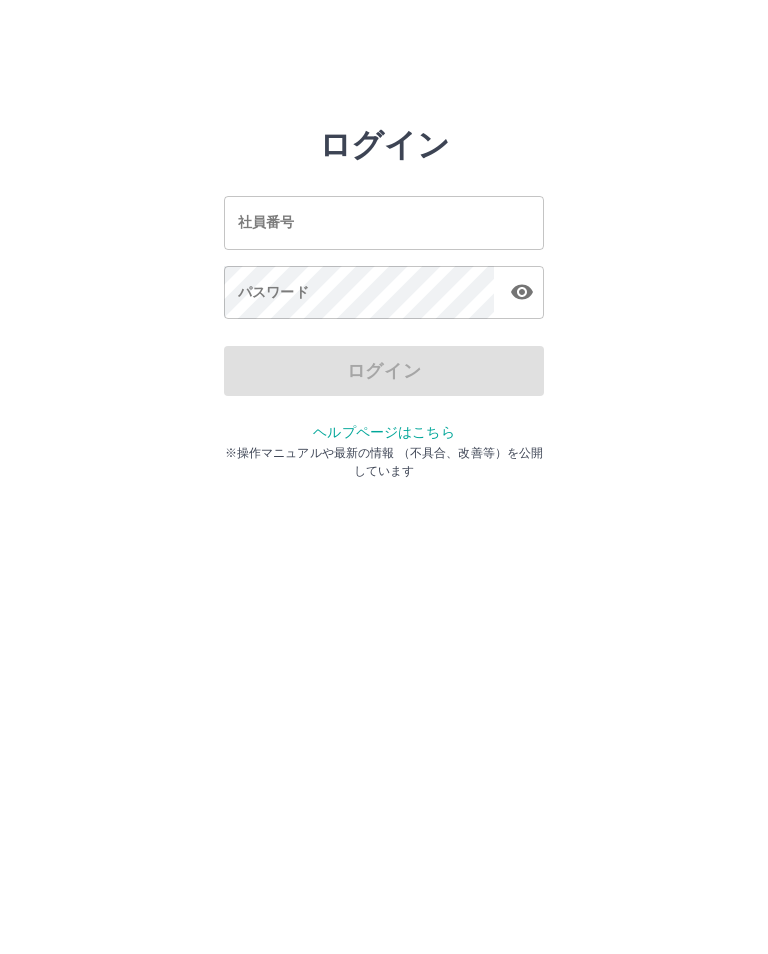 scroll, scrollTop: 0, scrollLeft: 0, axis: both 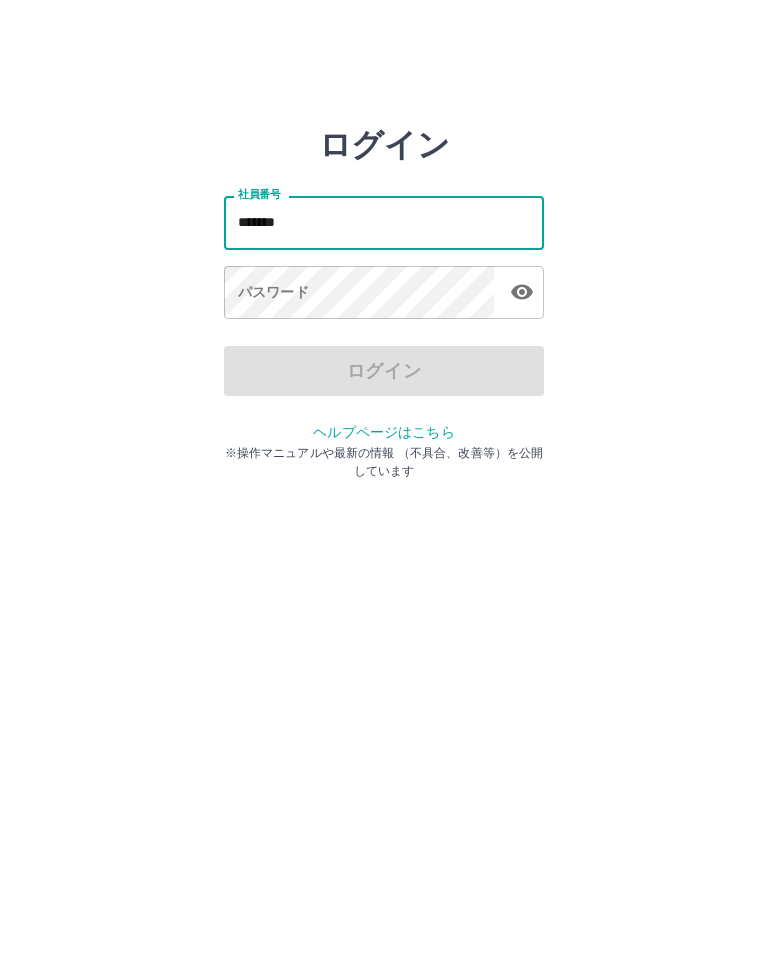 type on "*******" 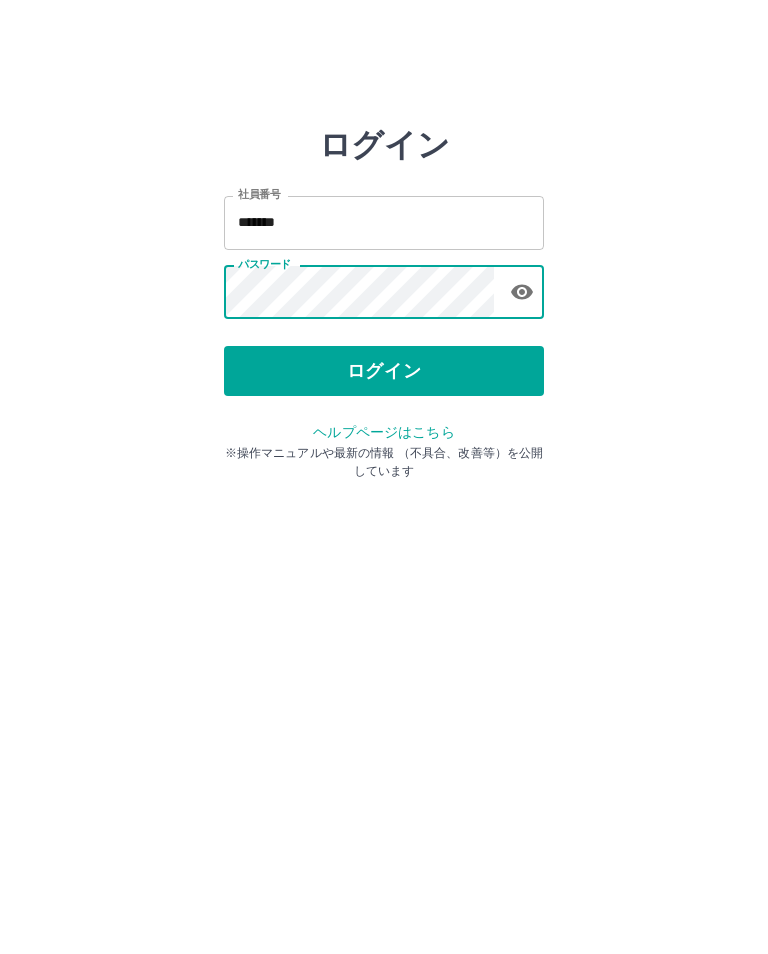 click on "ログイン" at bounding box center (384, 371) 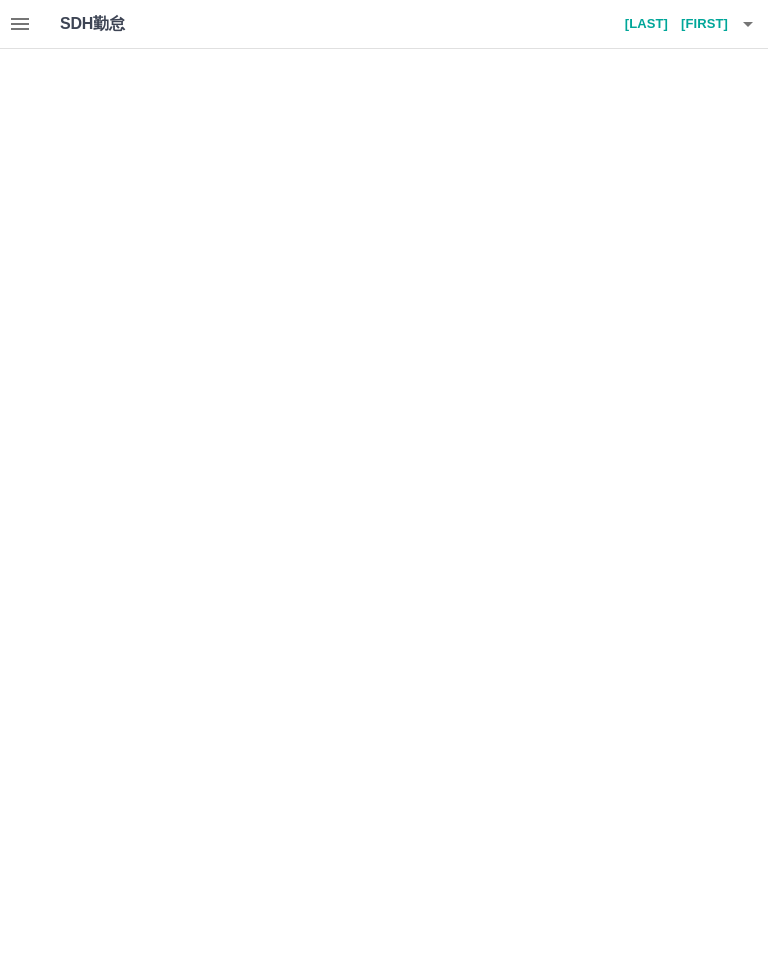 scroll, scrollTop: 0, scrollLeft: 0, axis: both 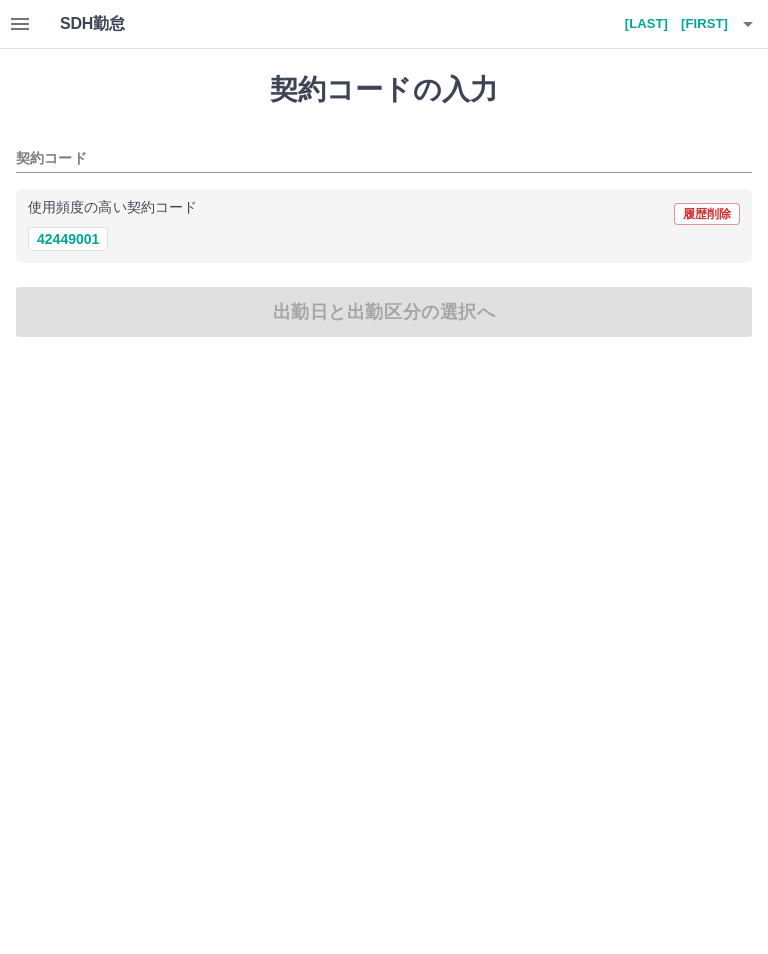 click on "42449001" at bounding box center [68, 239] 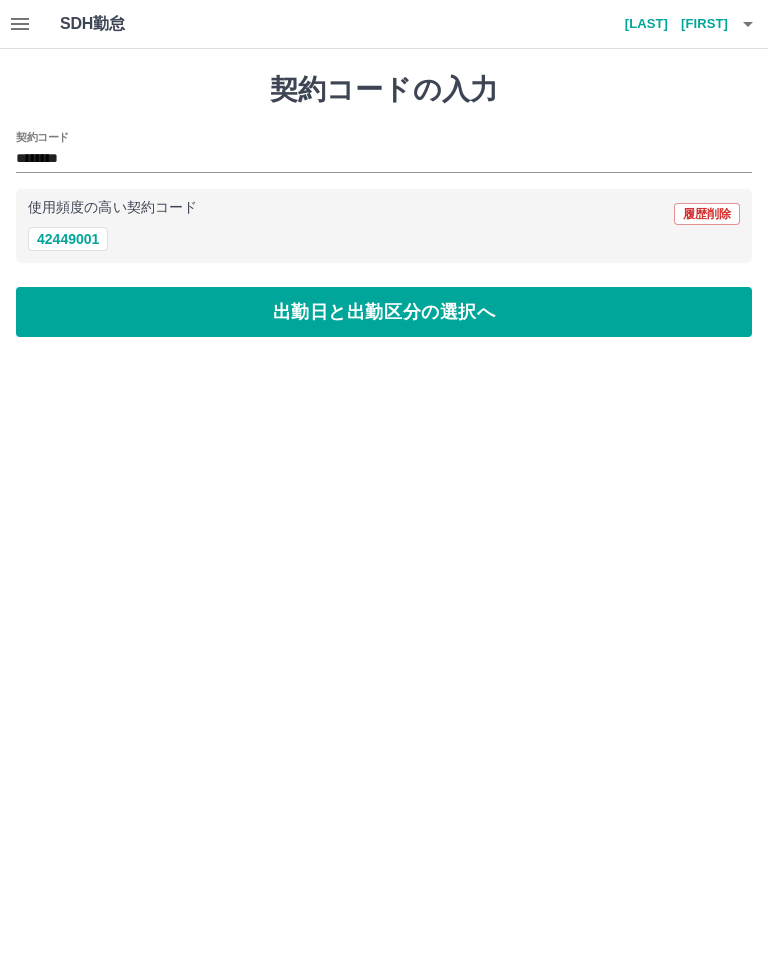 type on "********" 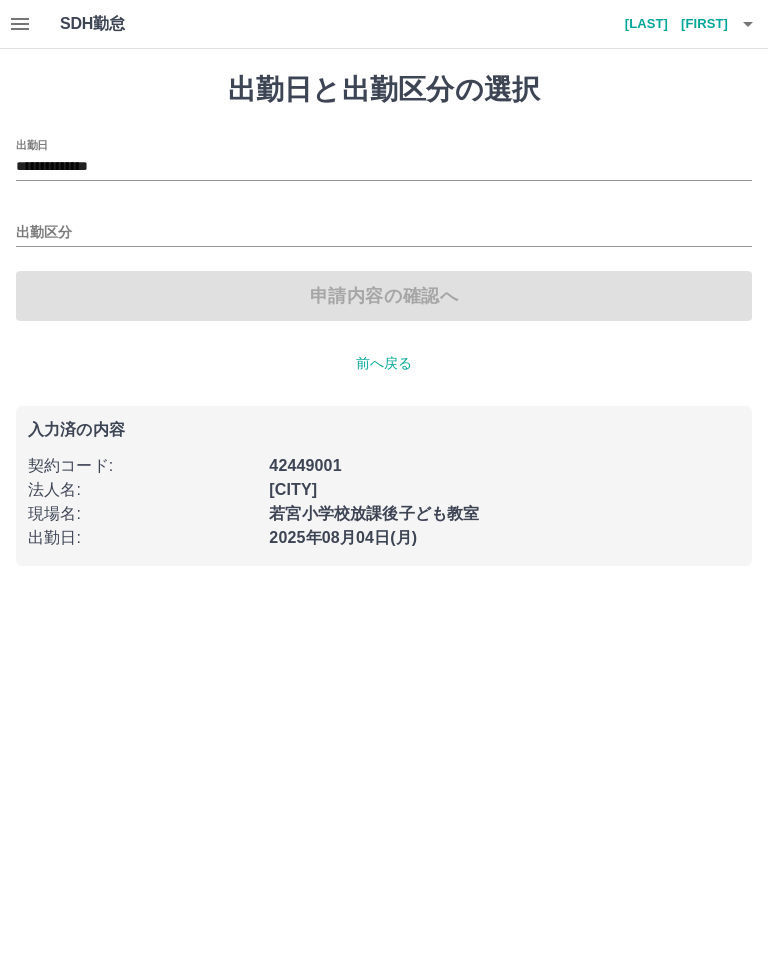 click on "出勤区分" at bounding box center (384, 226) 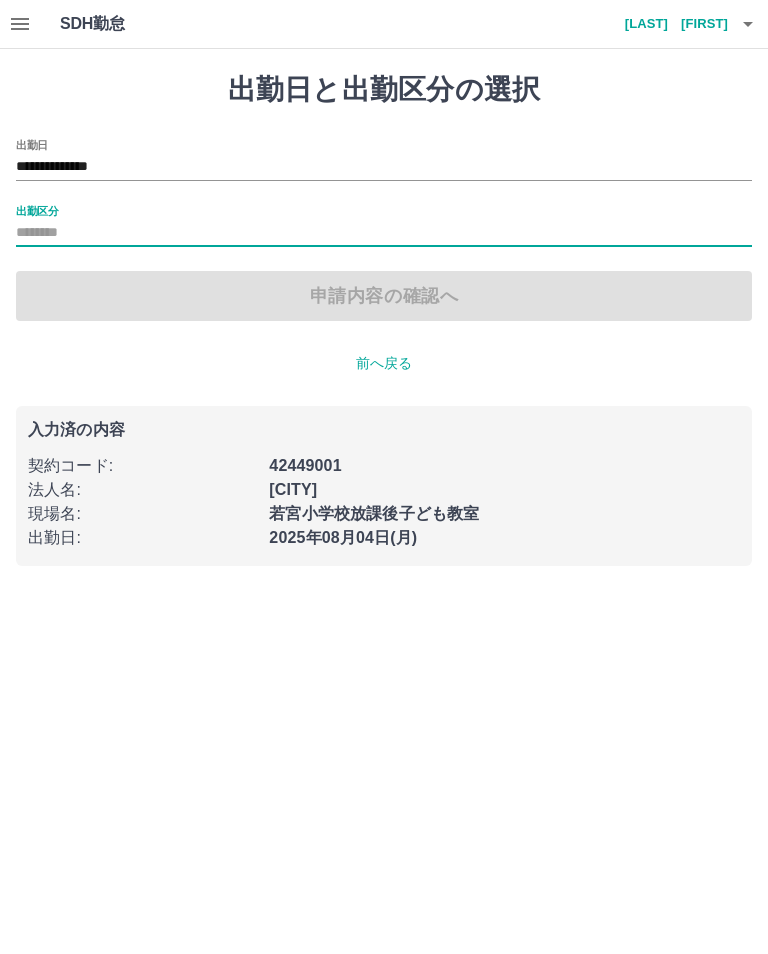 click on "出勤区分" at bounding box center [384, 233] 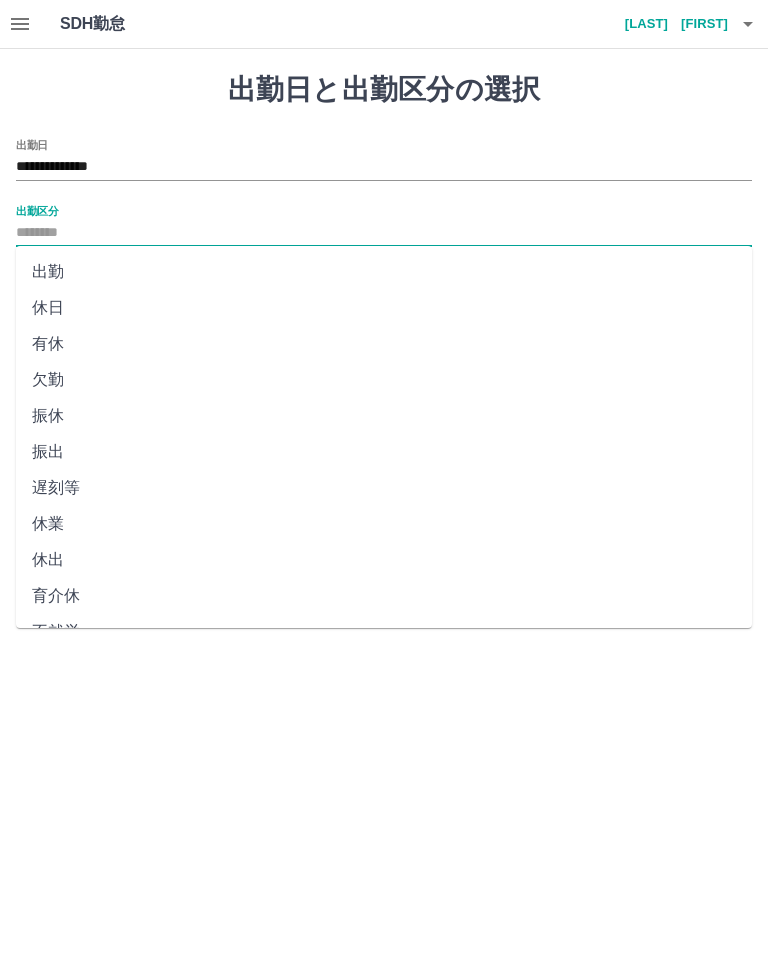 click on "出勤" at bounding box center [384, 272] 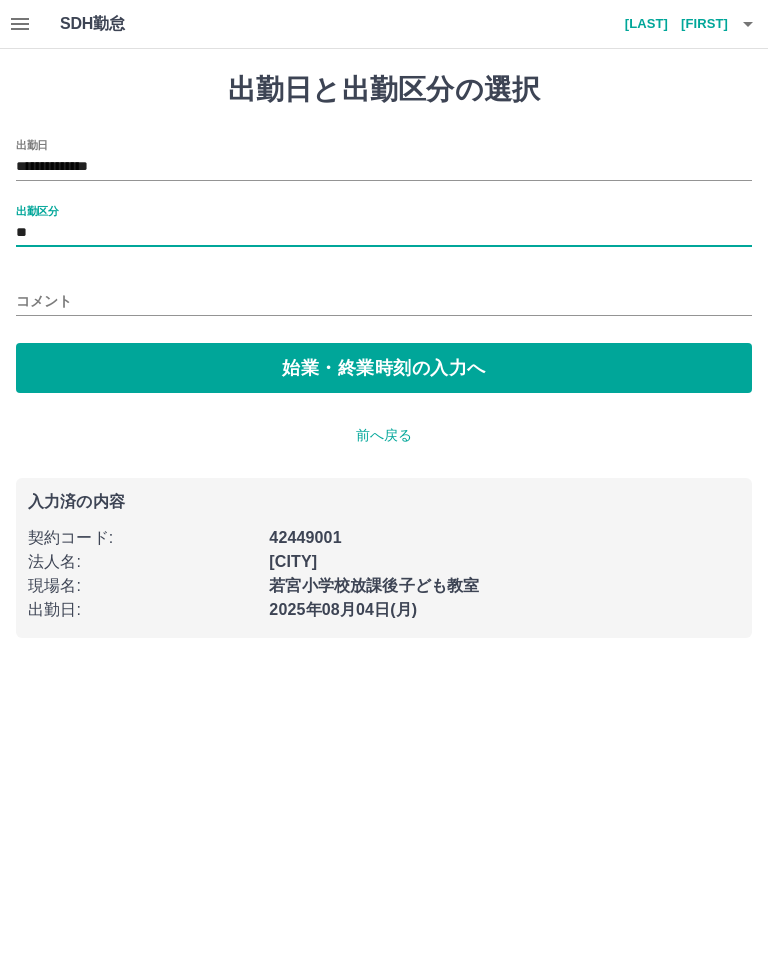 type on "**" 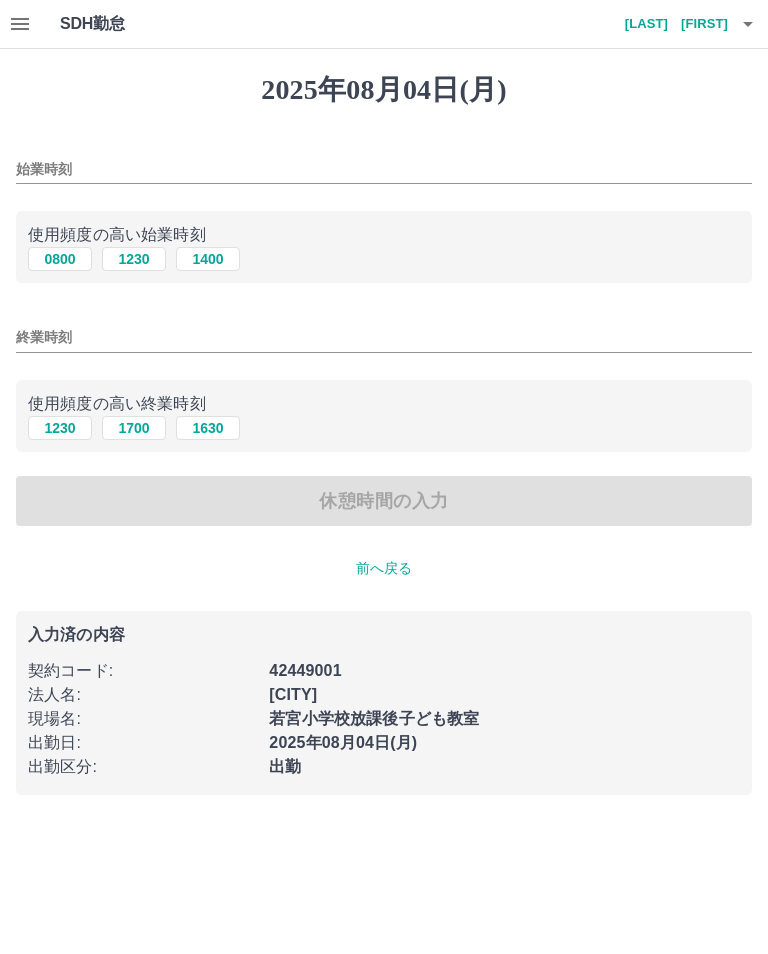 click on "使用頻度の高い始業時刻" at bounding box center [384, 235] 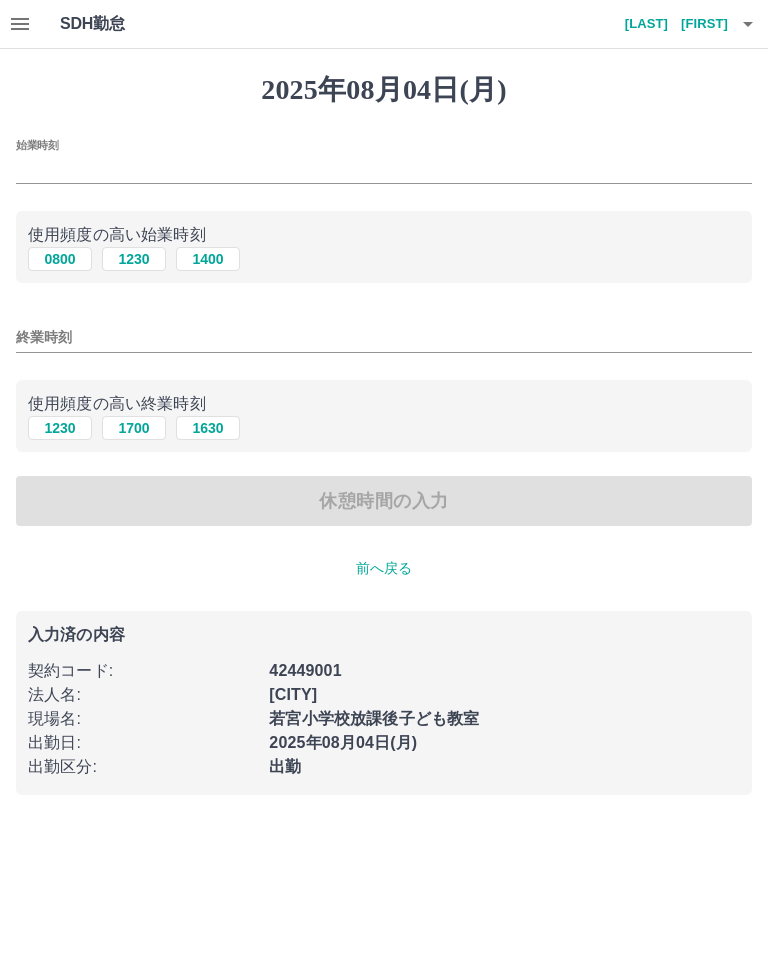 type on "****" 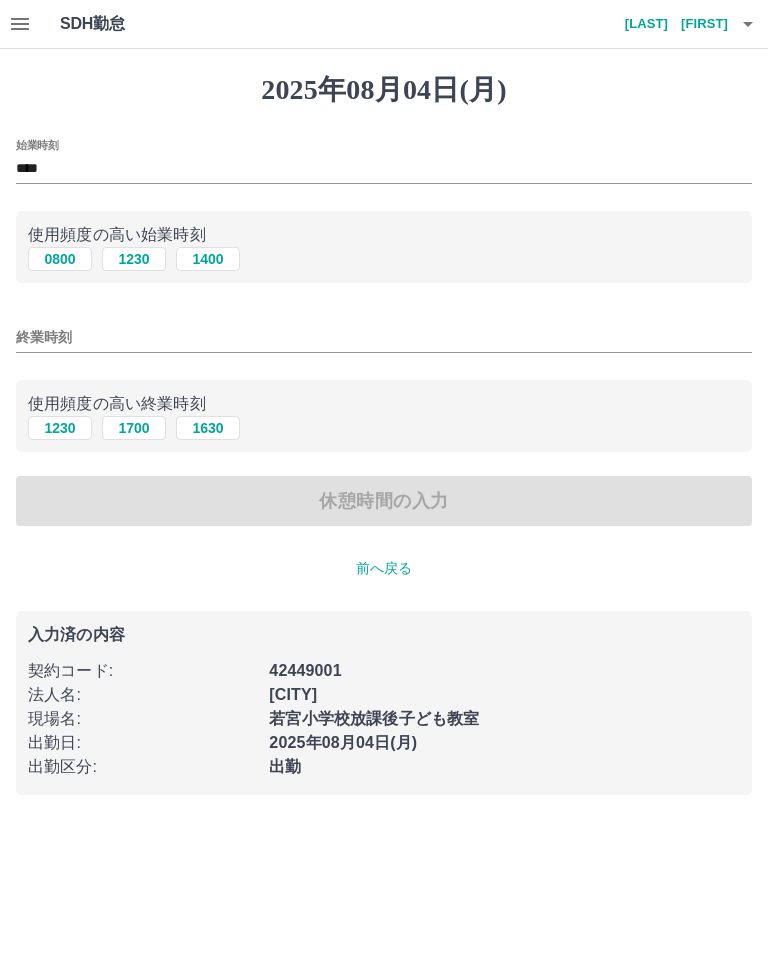 click on "1230" at bounding box center [60, 428] 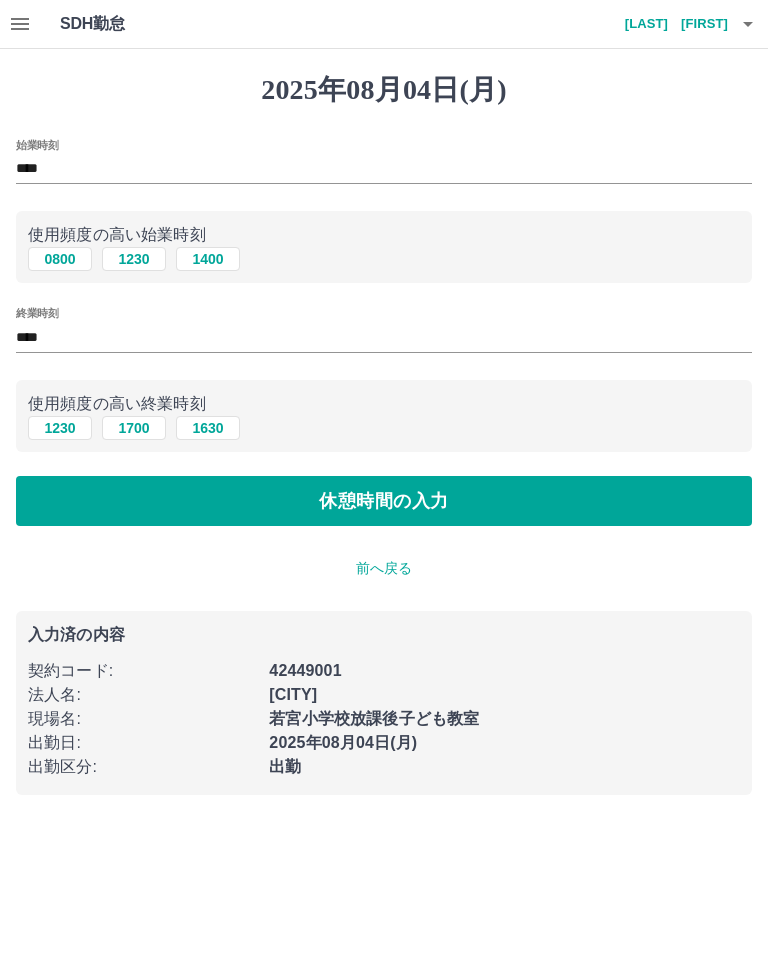 click on "休憩時間の入力" at bounding box center (384, 501) 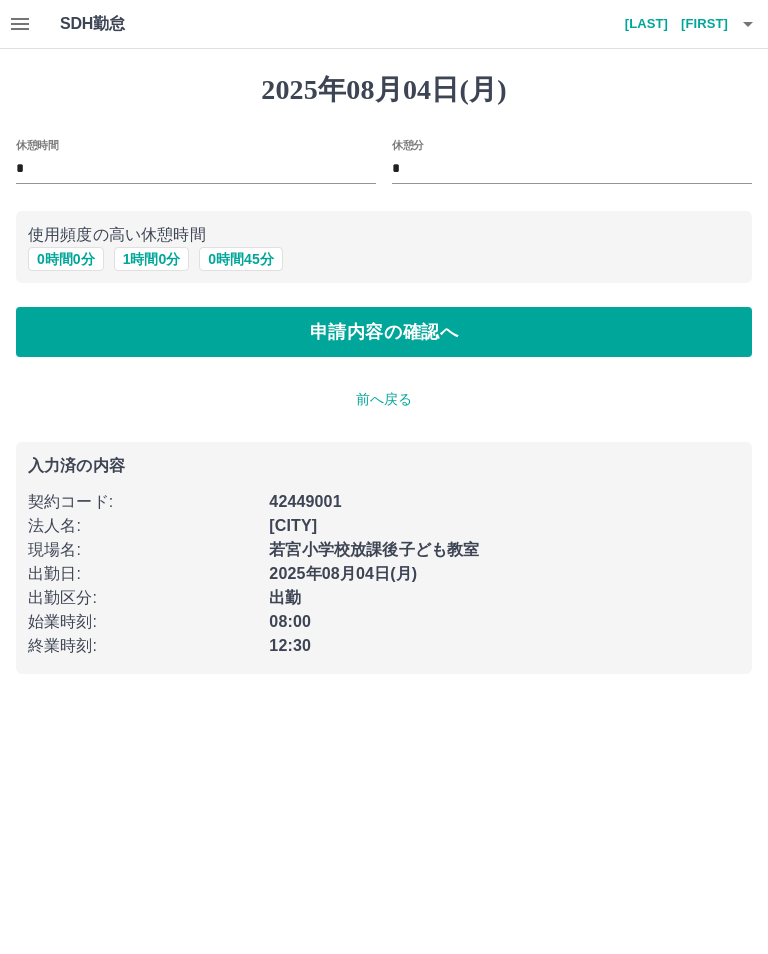 click on "0 時間 0 分" at bounding box center (66, 259) 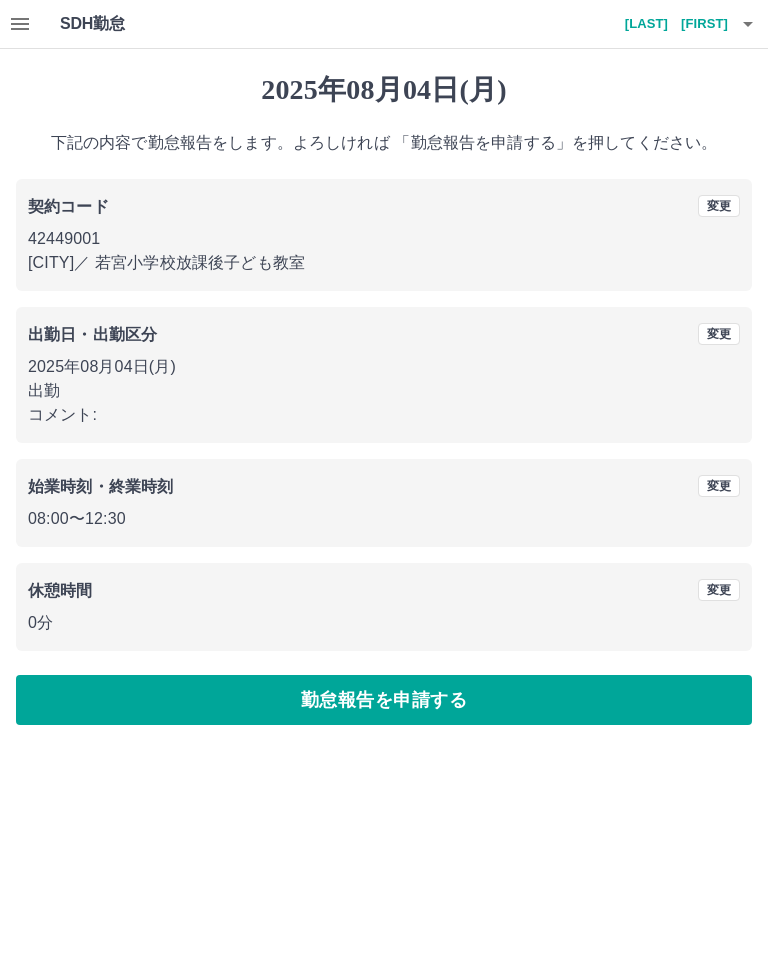 click on "勤怠報告を申請する" at bounding box center (384, 700) 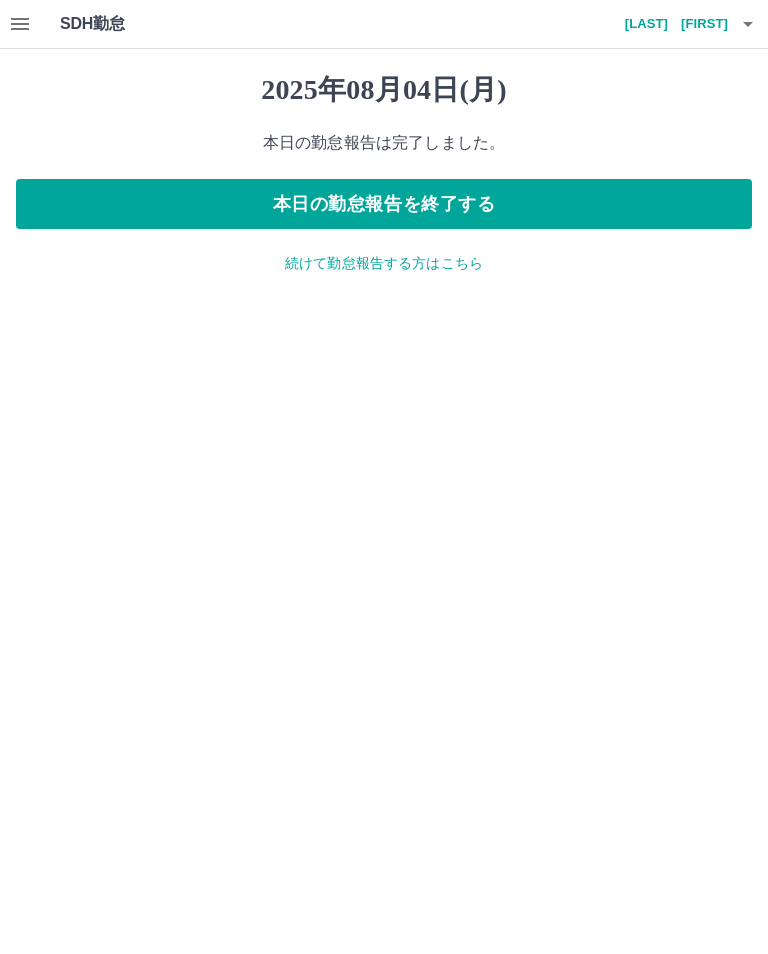 click on "続けて勤怠報告する方はこちら" at bounding box center (384, 263) 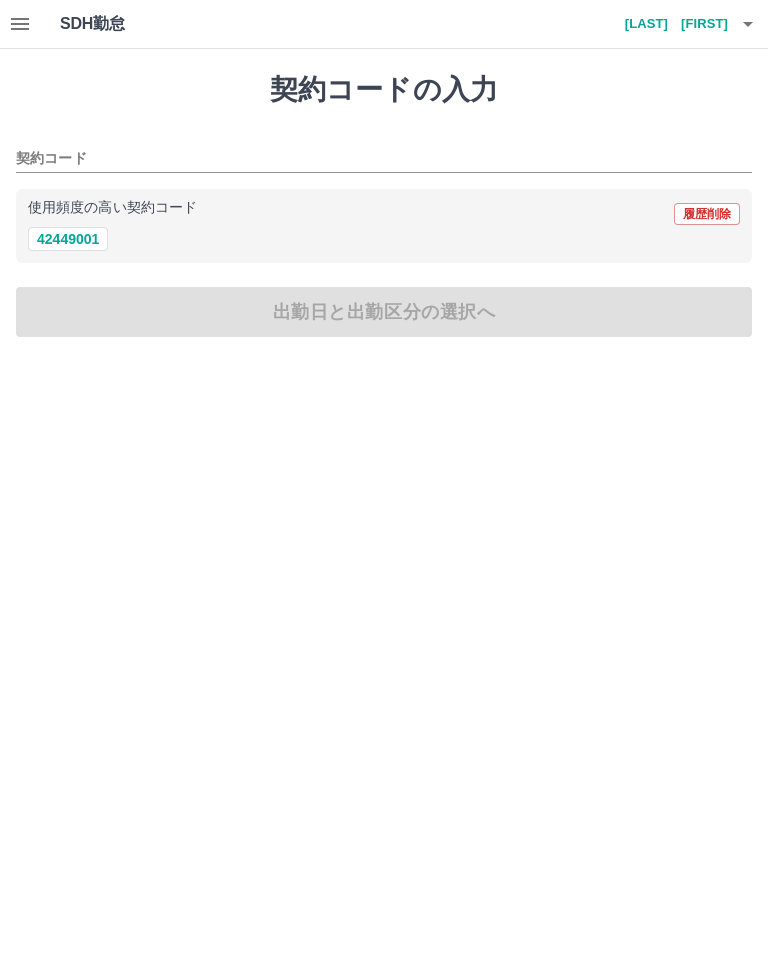 click on "42449001" at bounding box center (68, 239) 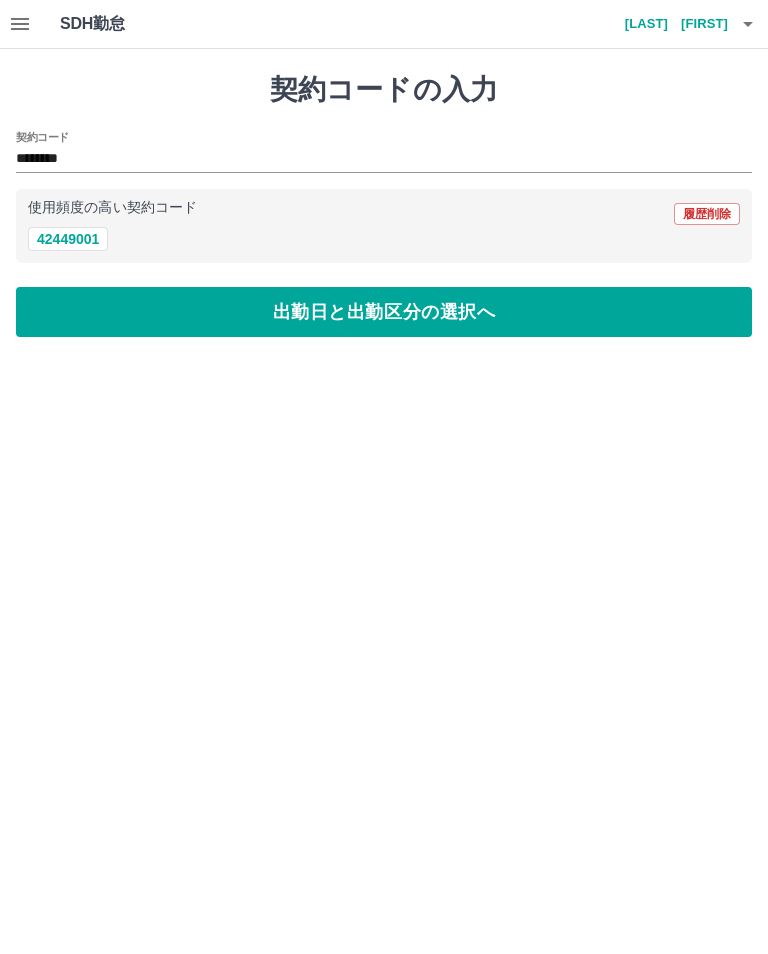 click on "出勤日と出勤区分の選択へ" at bounding box center [384, 312] 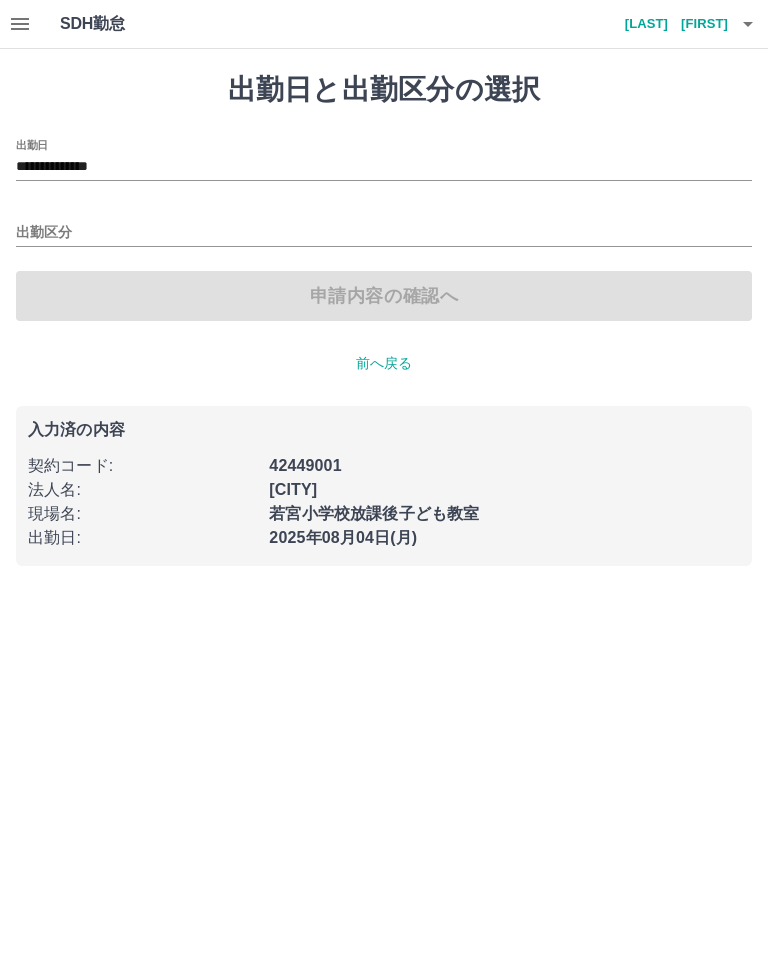 click on "**********" at bounding box center (384, 167) 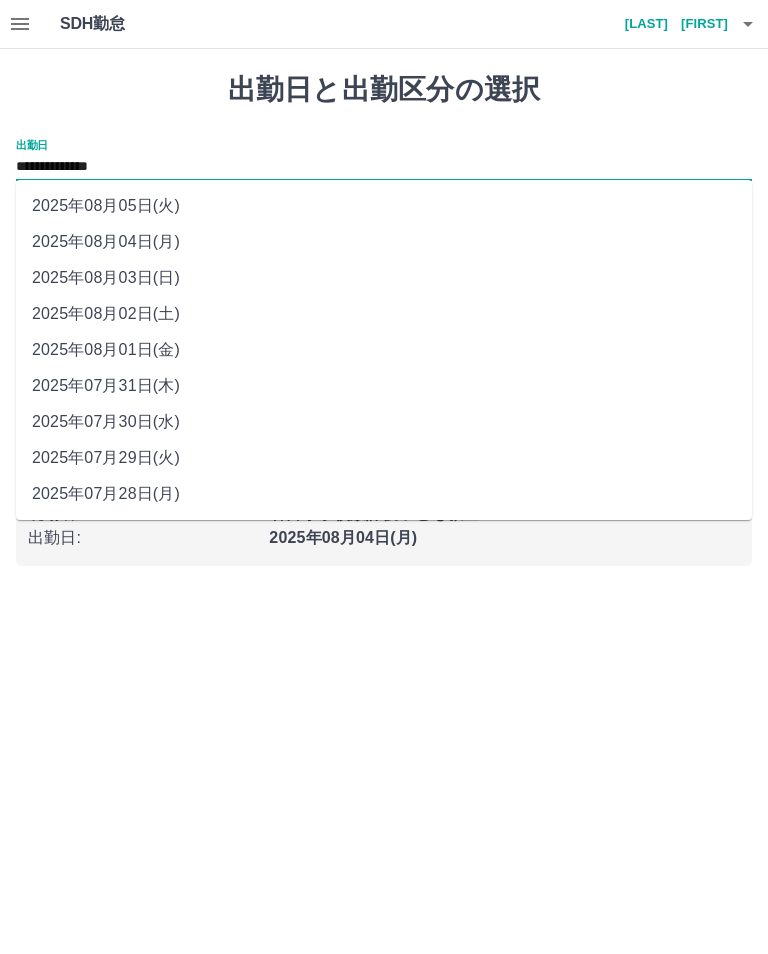 click on "2025年08月03日(日)" at bounding box center (384, 278) 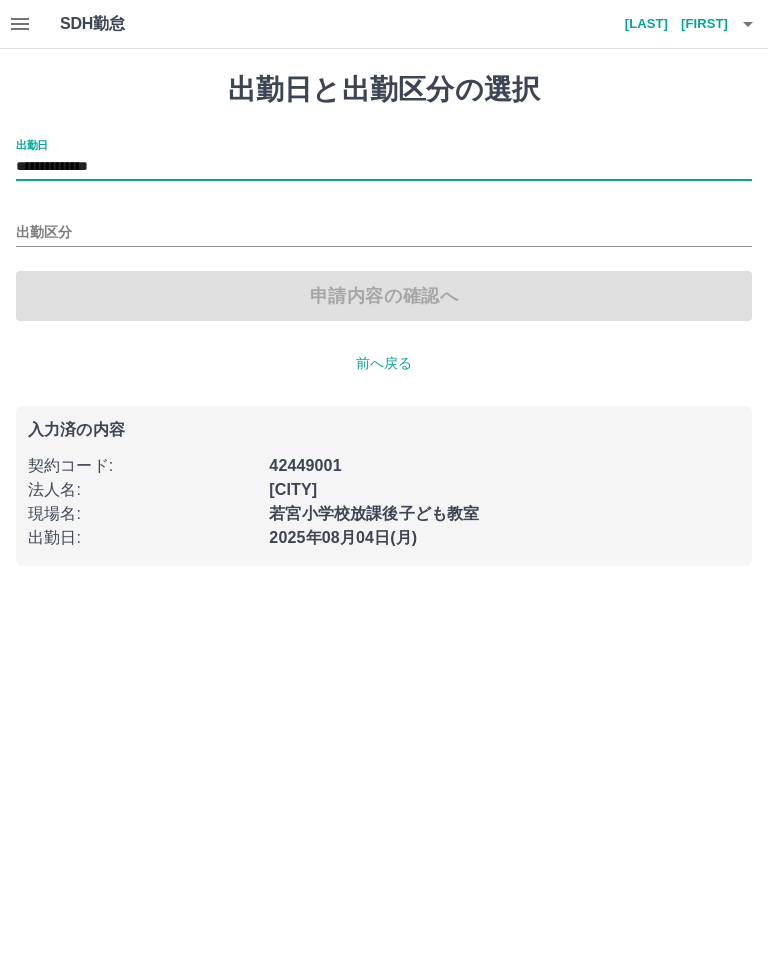 click on "出勤区分" at bounding box center (384, 233) 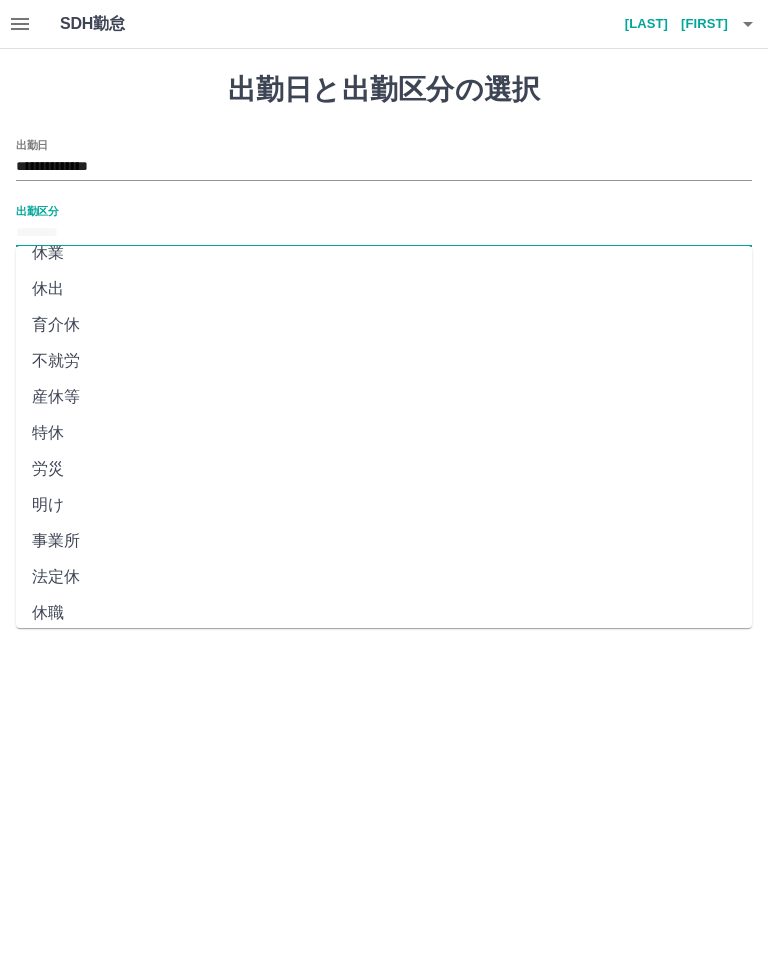 scroll, scrollTop: 270, scrollLeft: 0, axis: vertical 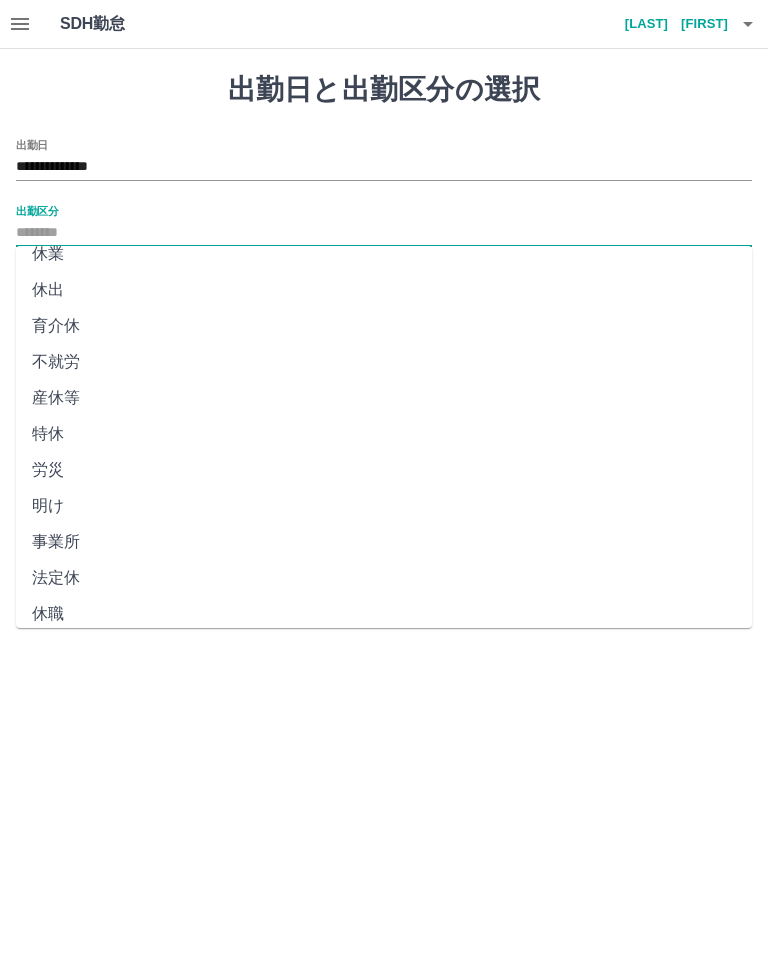 click on "法定休" at bounding box center [384, 578] 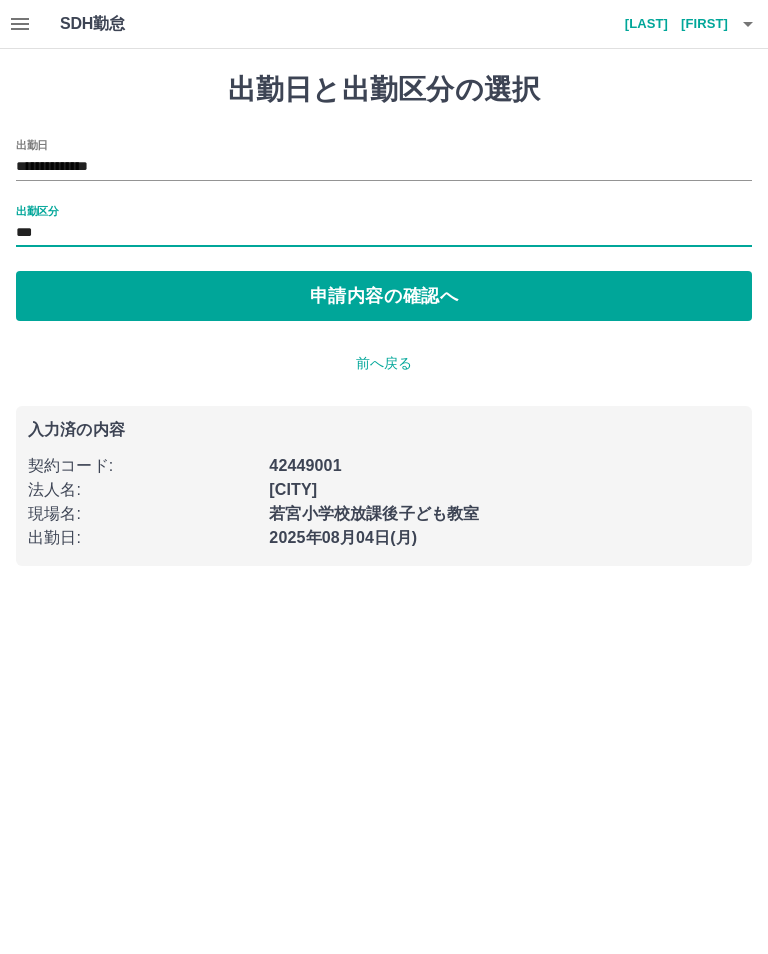 click on "申請内容の確認へ" at bounding box center (384, 296) 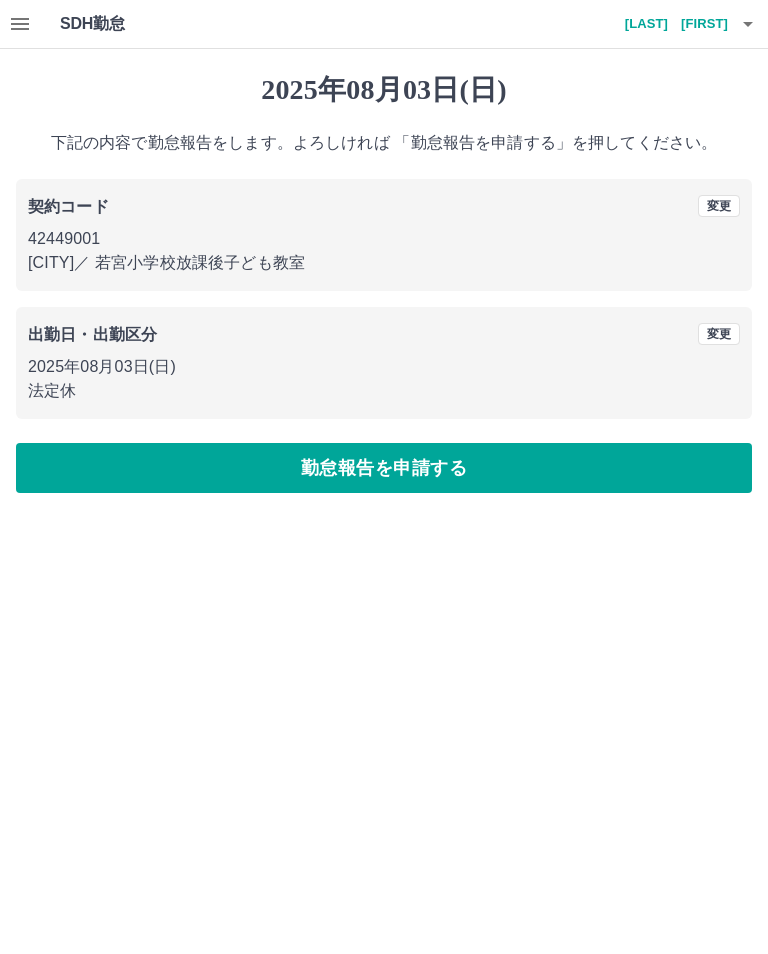 click on "勤怠報告を申請する" at bounding box center (384, 468) 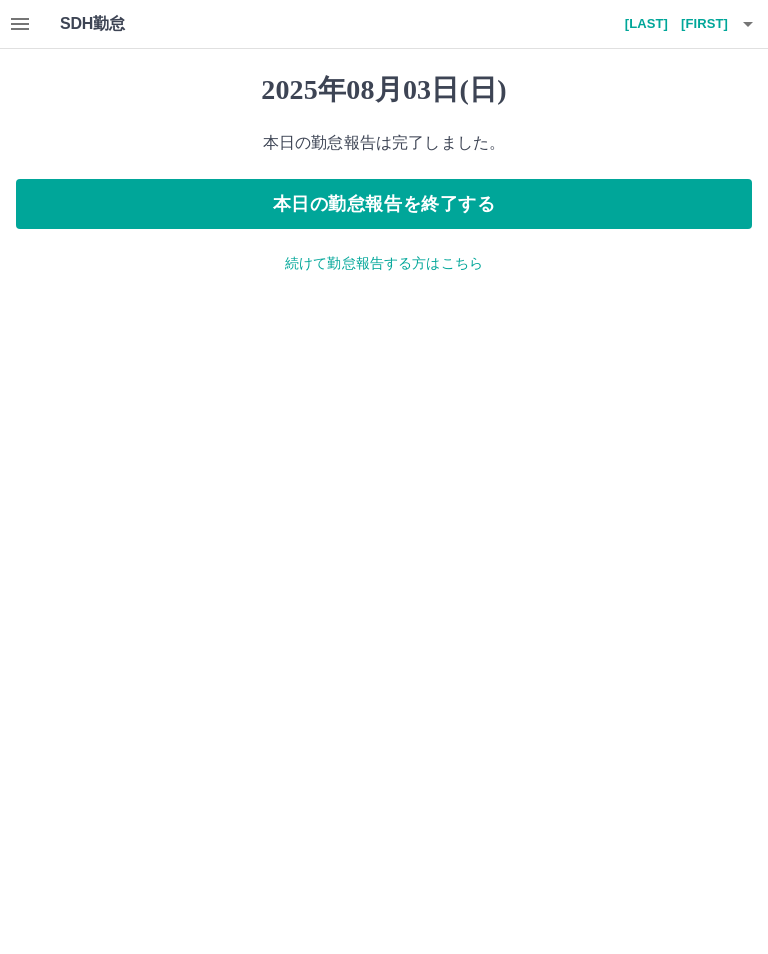 click on "続けて勤怠報告する方はこちら" at bounding box center (384, 263) 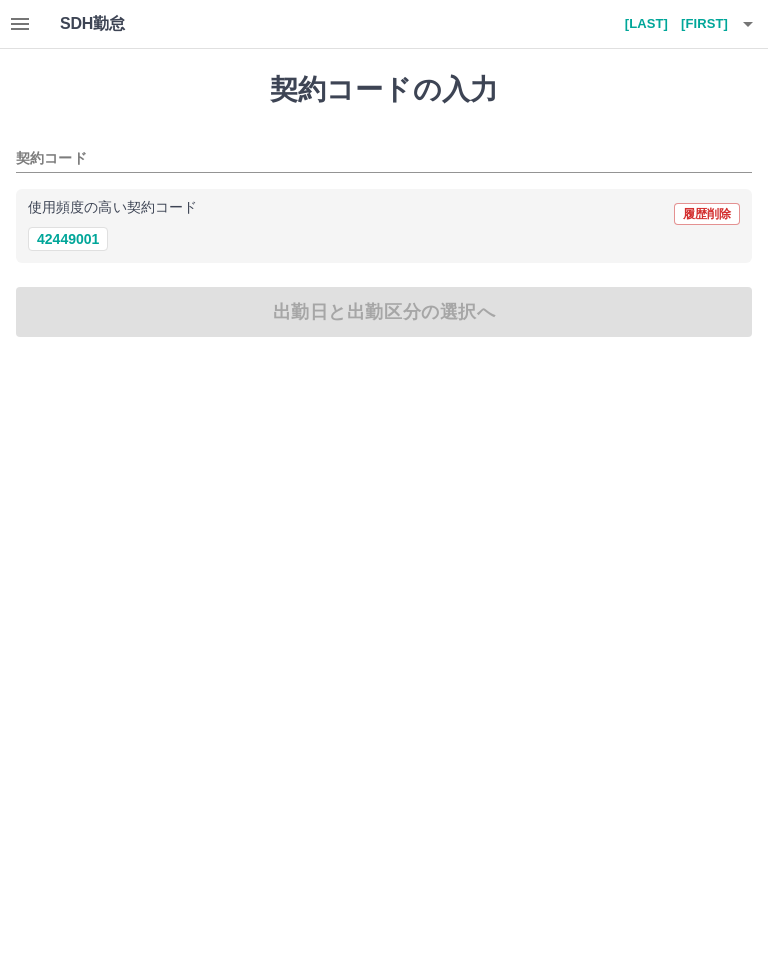 click on "42449001" at bounding box center [68, 239] 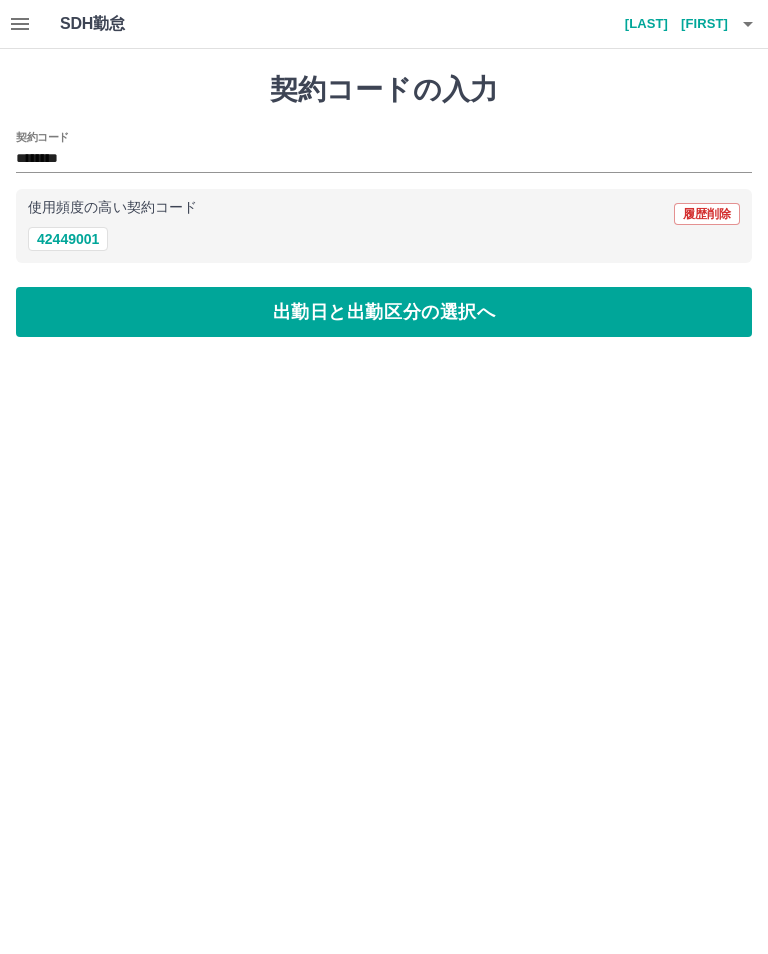 click on "使用頻度の高い契約コード 履歴削除" at bounding box center (384, 214) 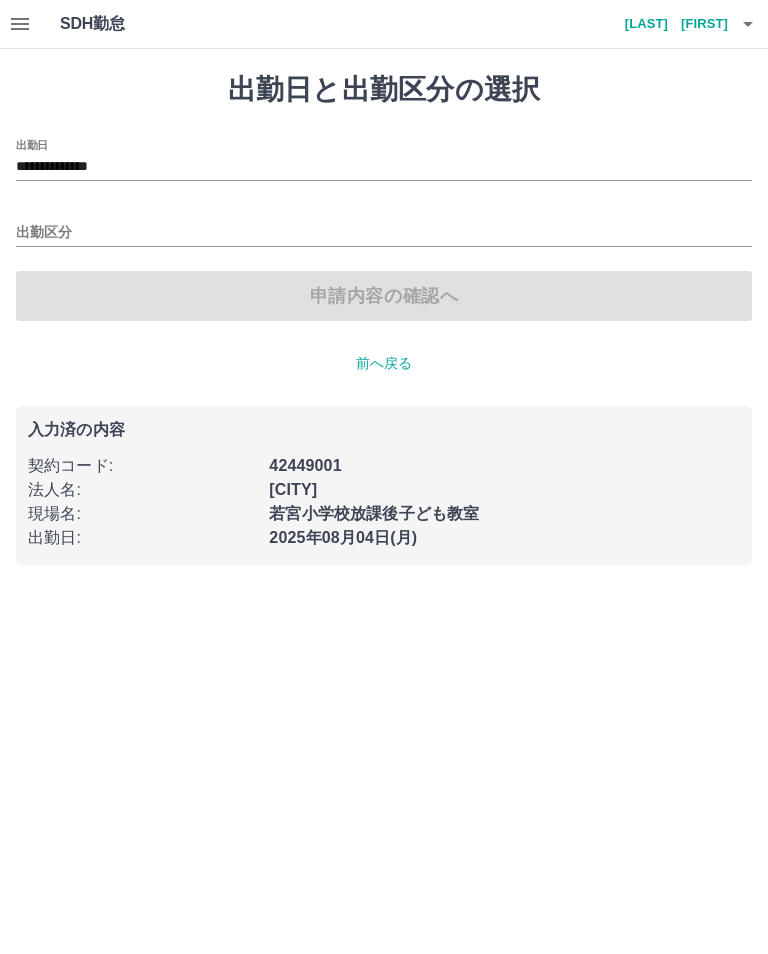 click on "**********" at bounding box center (384, 167) 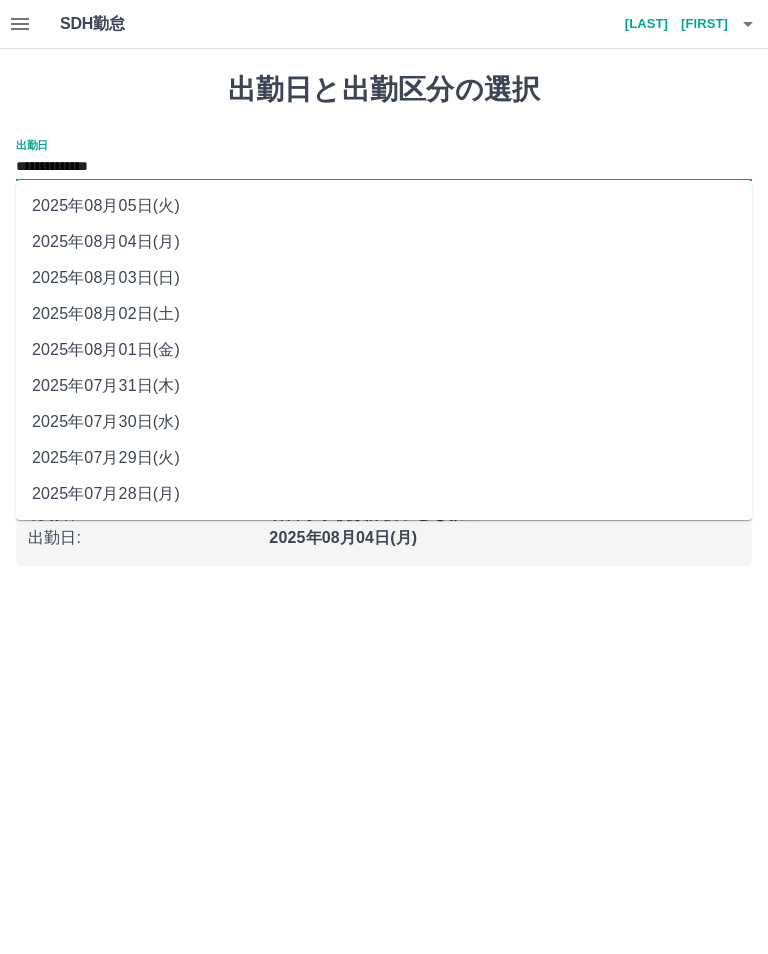 click on "2025年08月03日(日)" at bounding box center (384, 278) 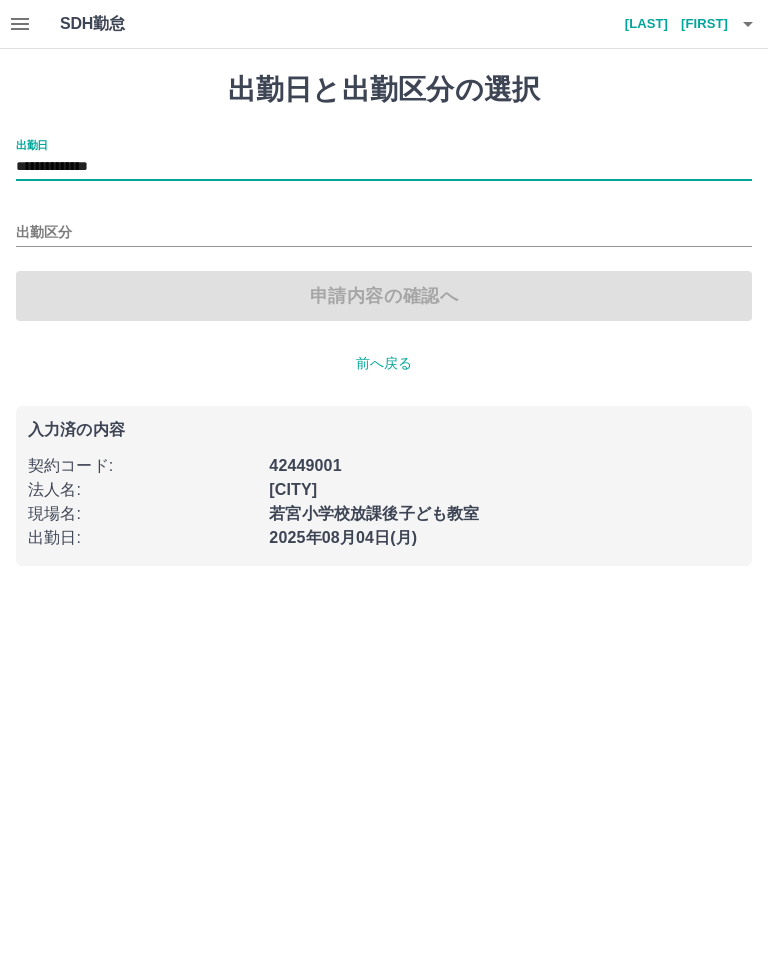 click on "**********" at bounding box center (384, 167) 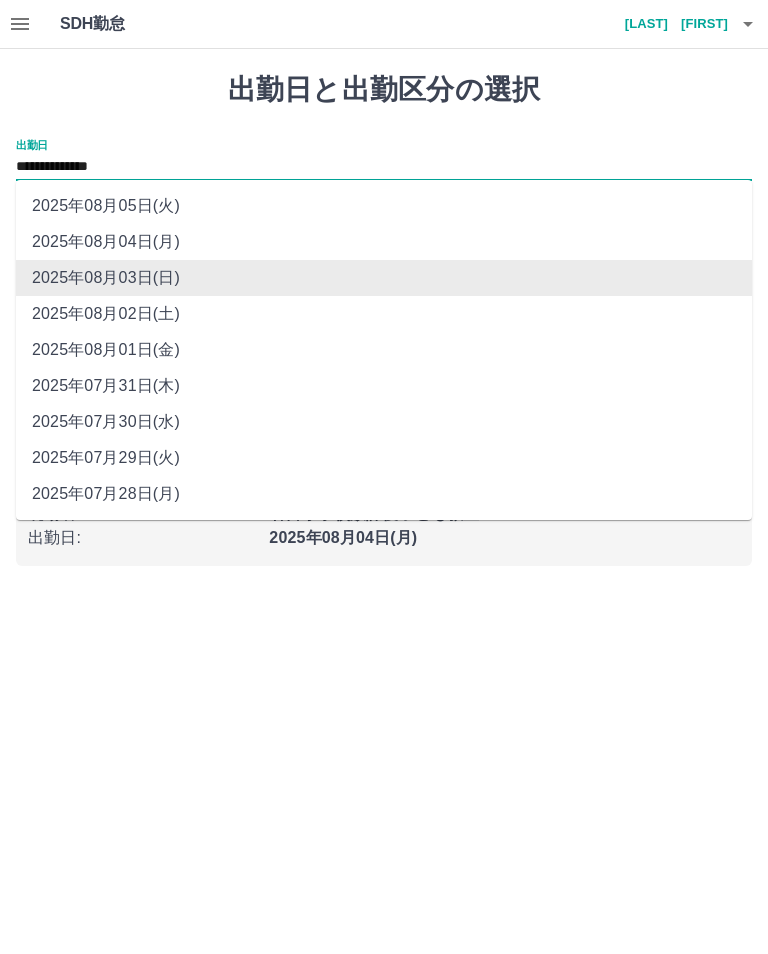 click on "2025年08月02日(土)" at bounding box center (384, 314) 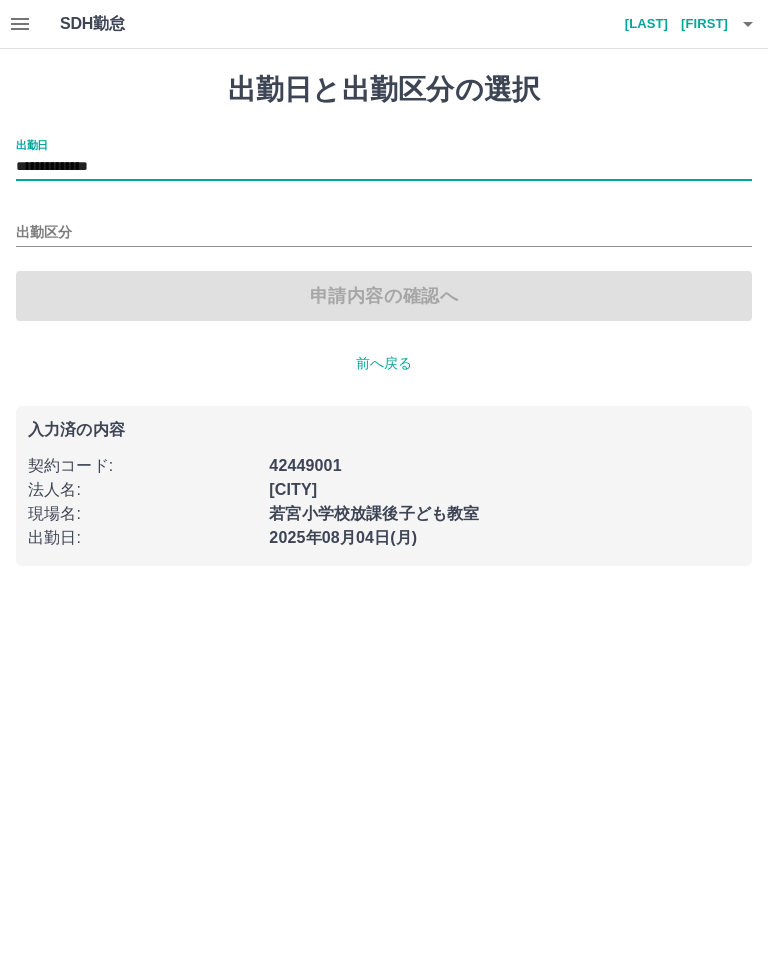 click on "出勤区分" at bounding box center (384, 226) 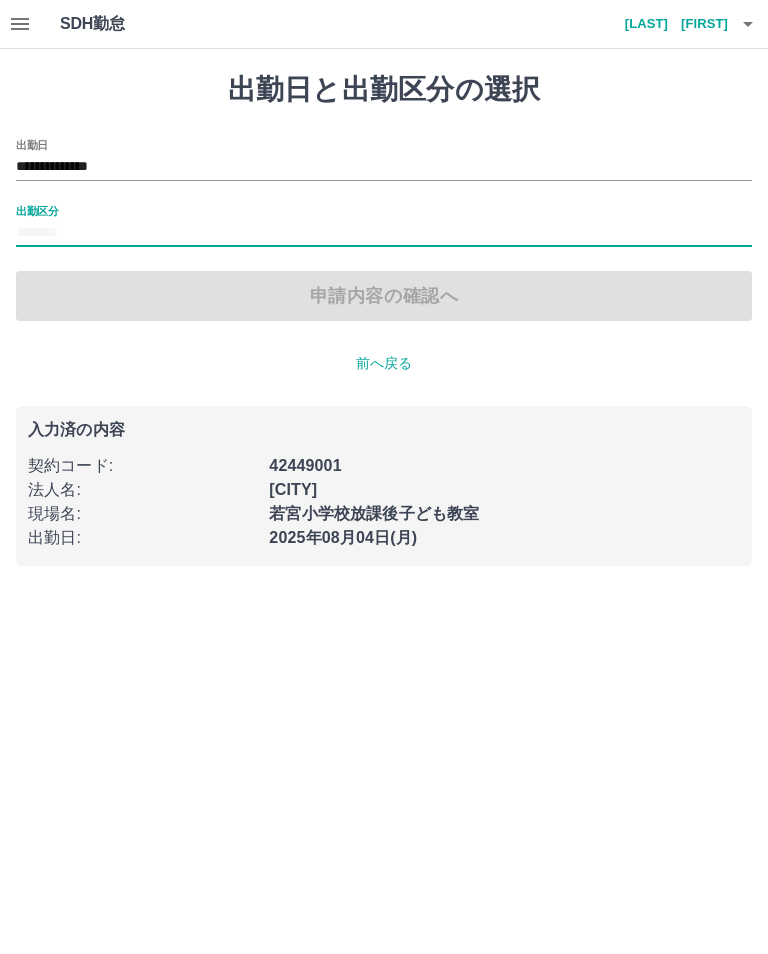 click on "出勤区分" at bounding box center [384, 233] 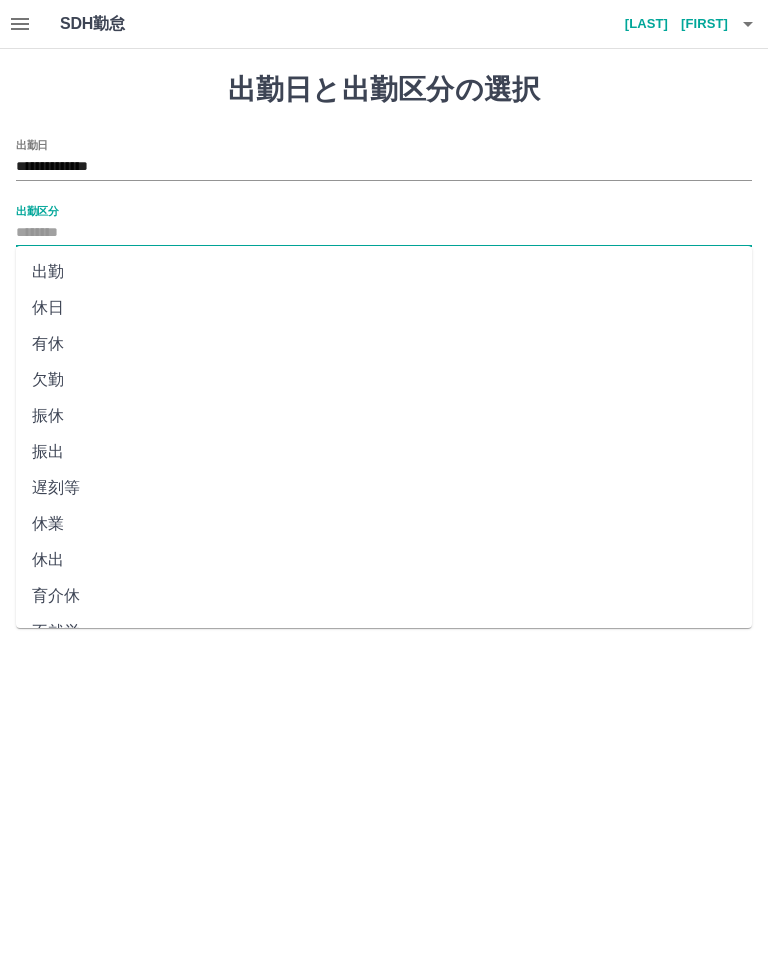click on "休日" at bounding box center [384, 308] 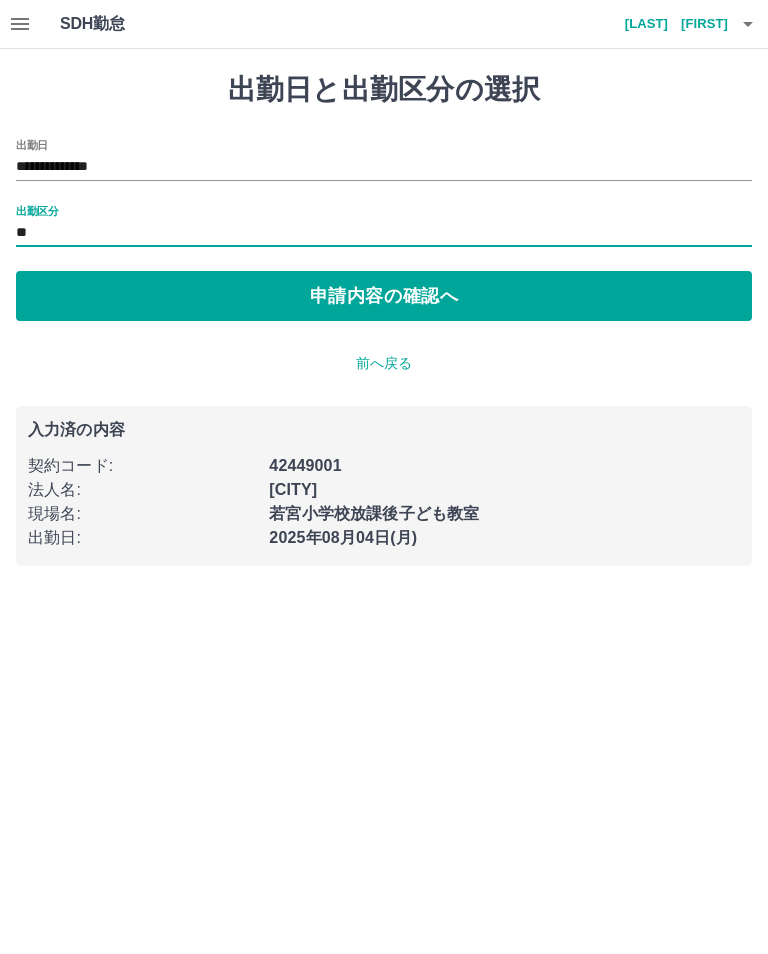 click on "申請内容の確認へ" at bounding box center [384, 296] 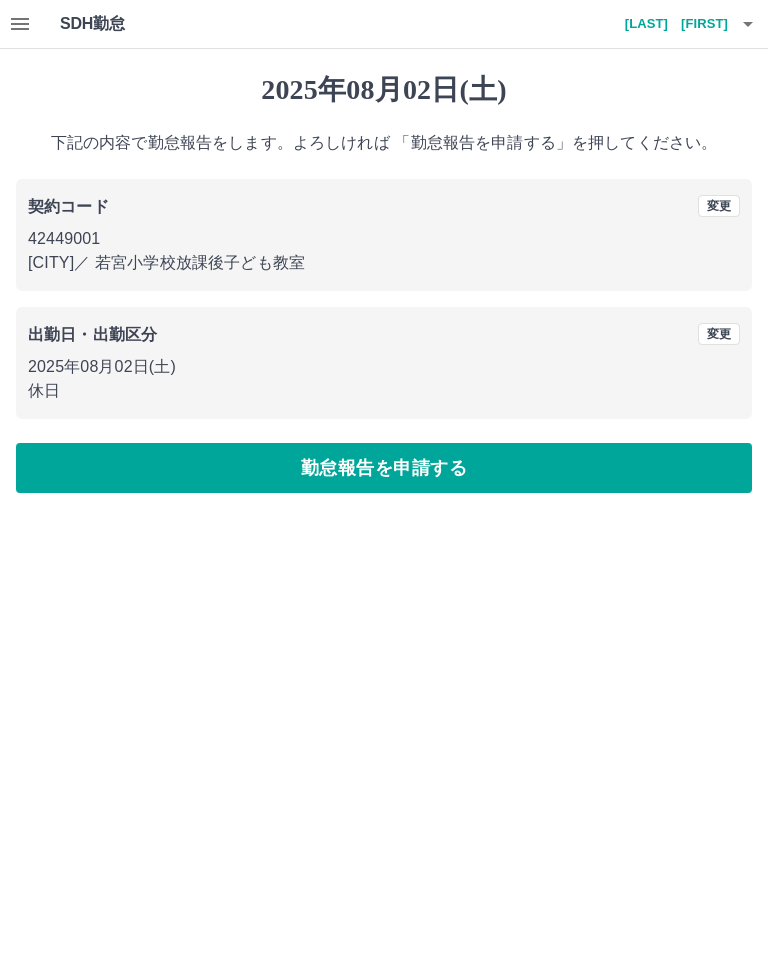 click on "勤怠報告を申請する" at bounding box center [384, 468] 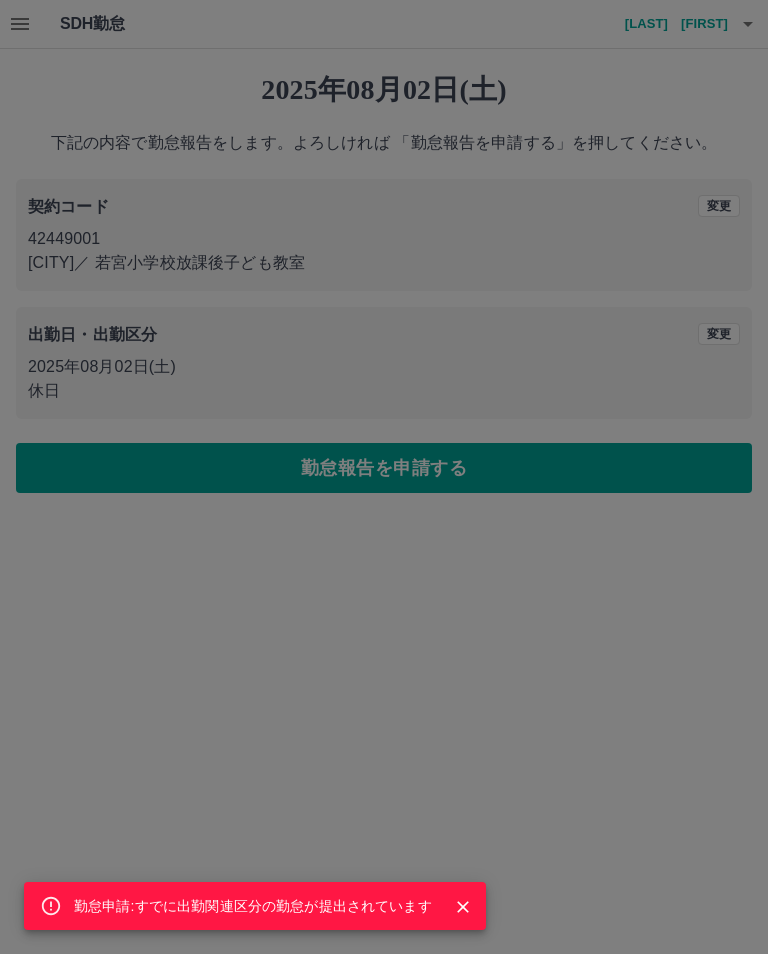 click on "勤怠申請:すでに出勤関連区分の勤怠が提出されています" at bounding box center [384, 477] 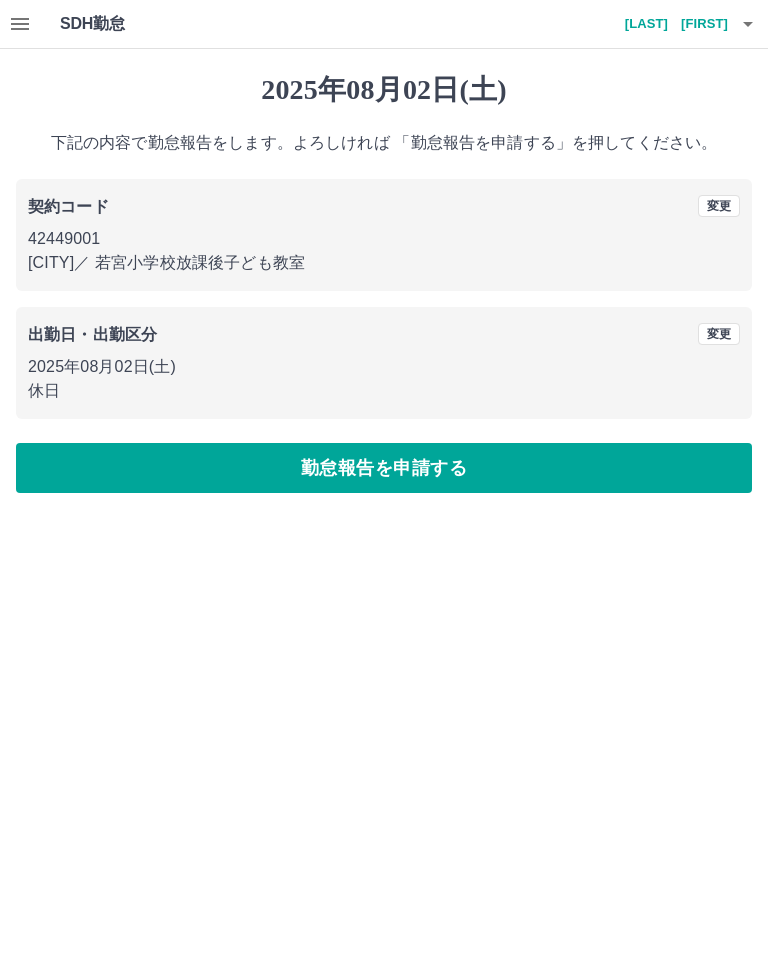 click on "入木　彩華" at bounding box center [668, 24] 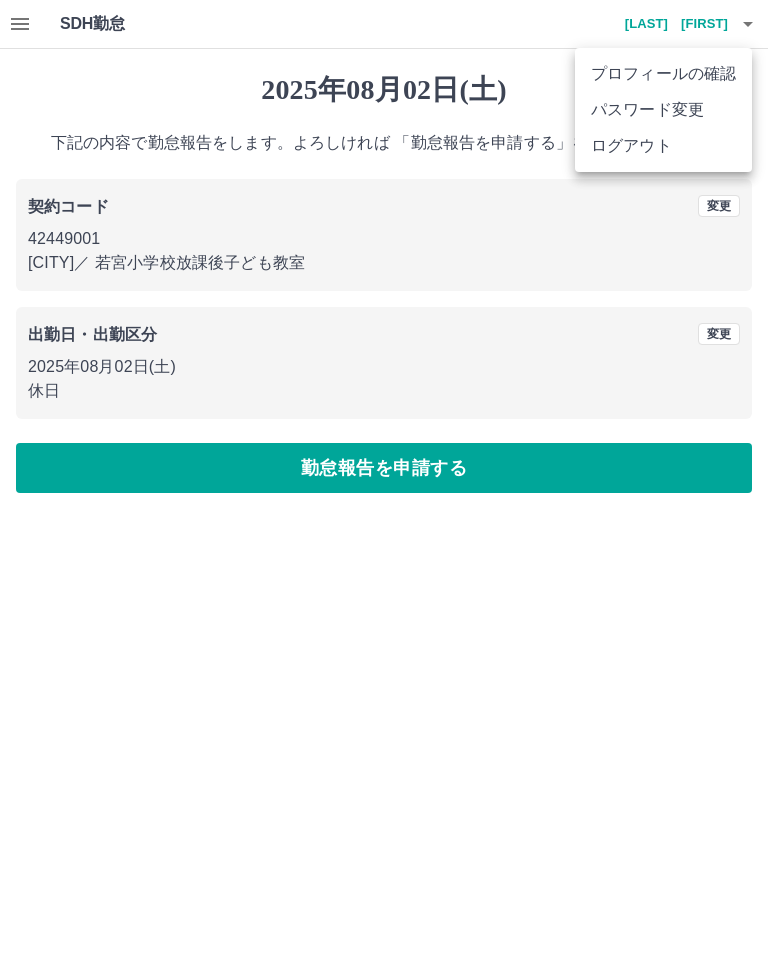 click on "ログアウト" at bounding box center [663, 146] 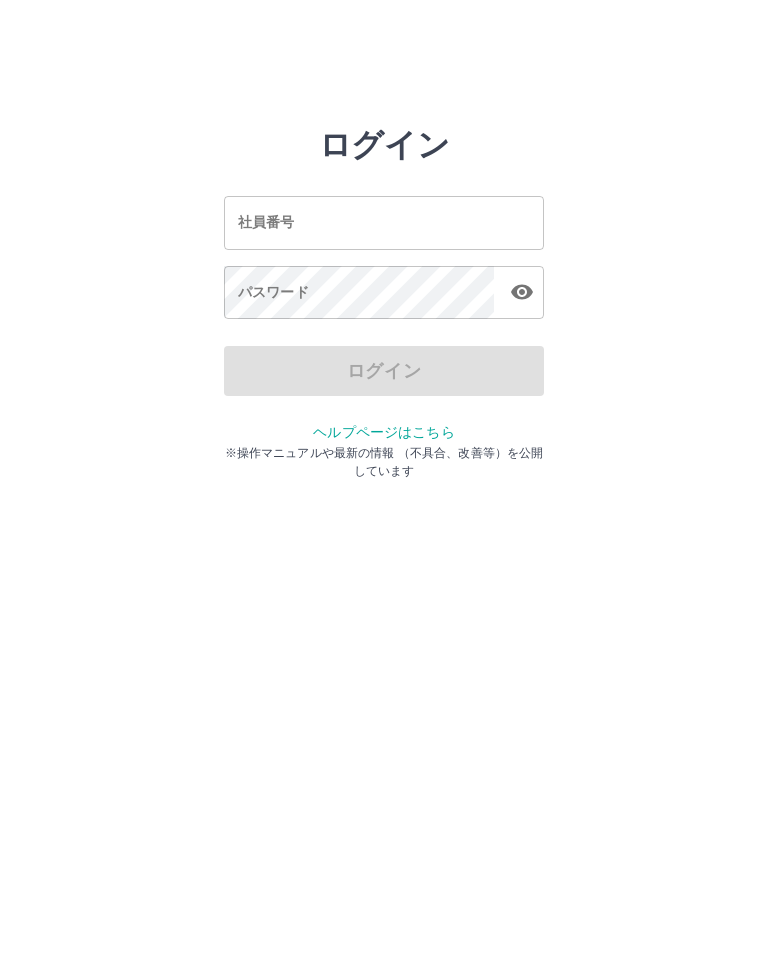 scroll, scrollTop: 0, scrollLeft: 0, axis: both 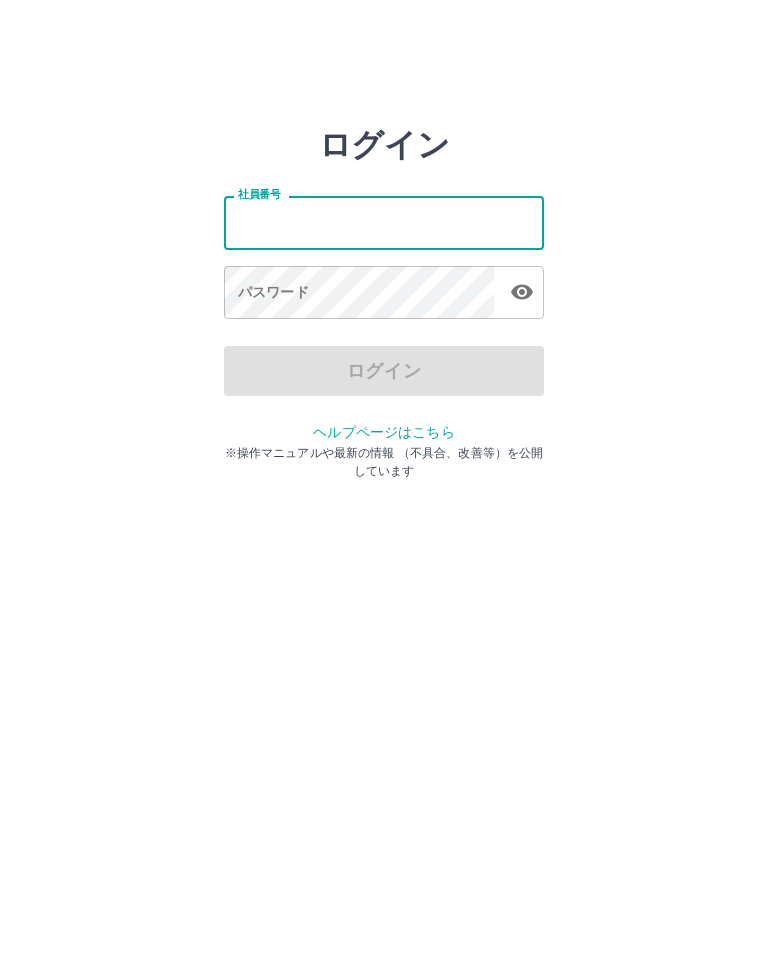 click on "社員番号" at bounding box center (384, 222) 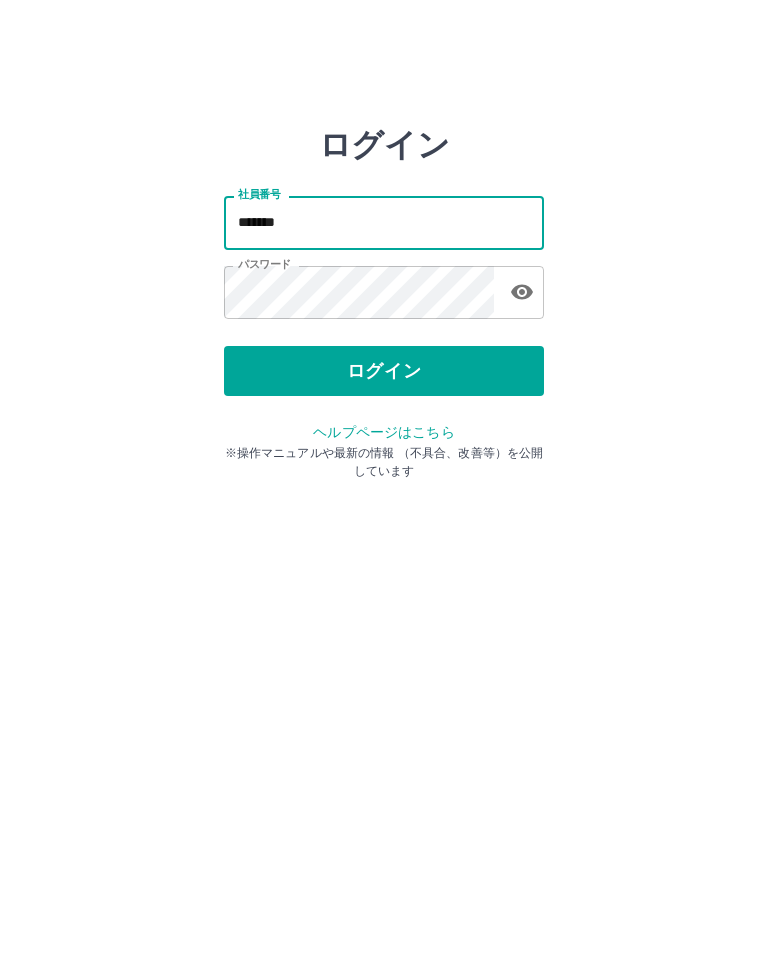 click on "*******" at bounding box center [384, 222] 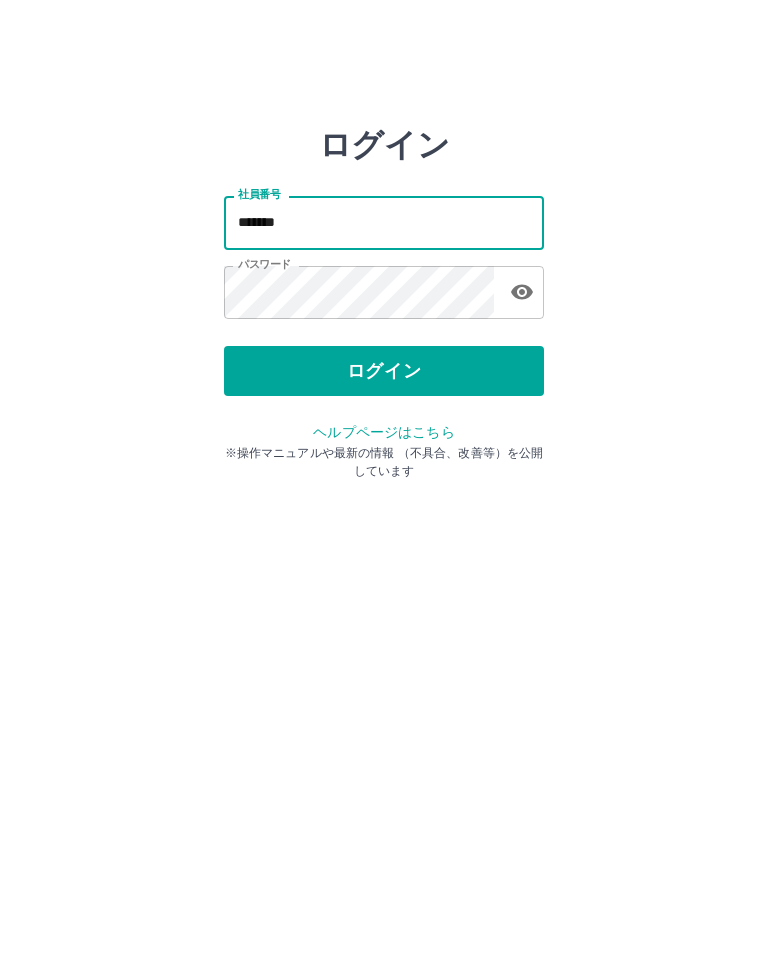type on "*******" 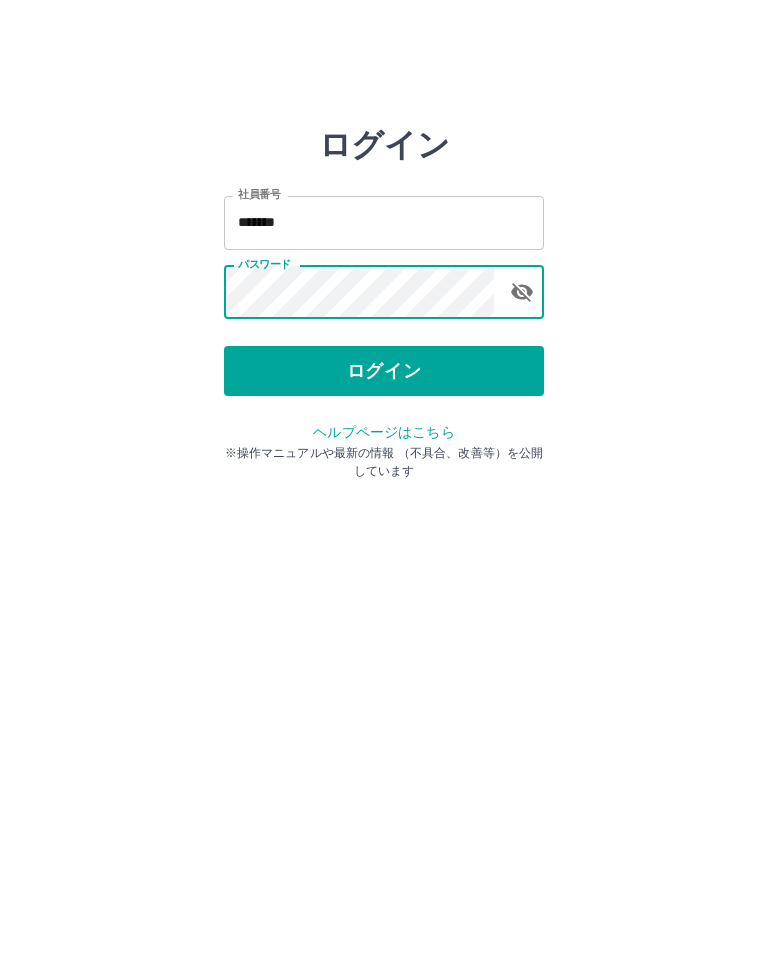 click on "ログイン" at bounding box center [384, 371] 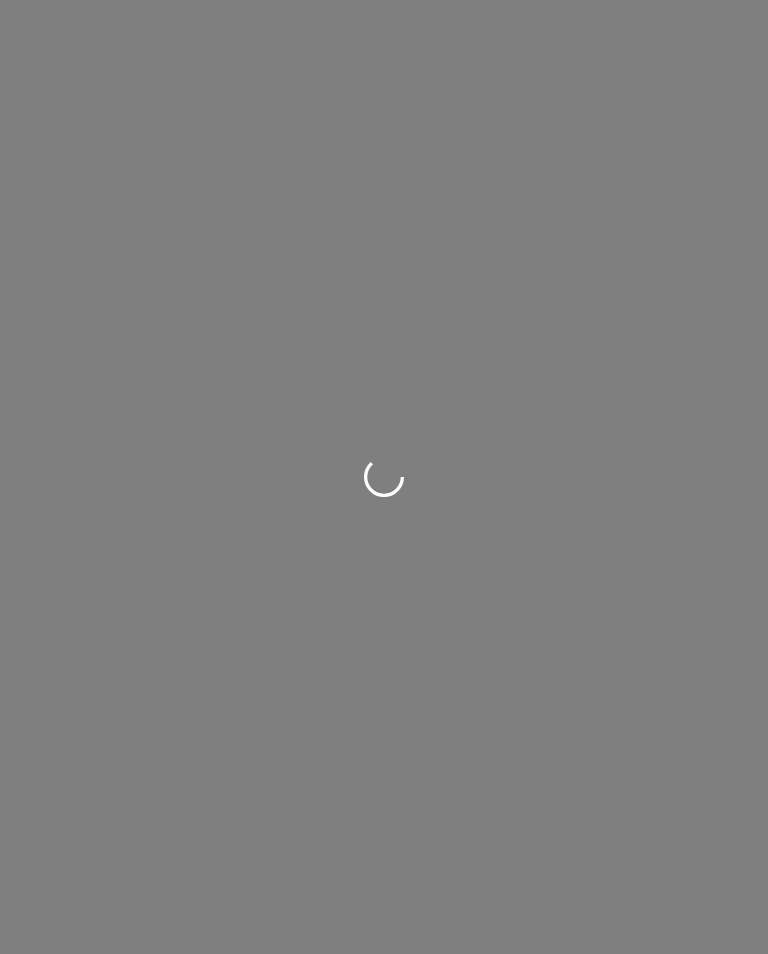 scroll, scrollTop: 0, scrollLeft: 0, axis: both 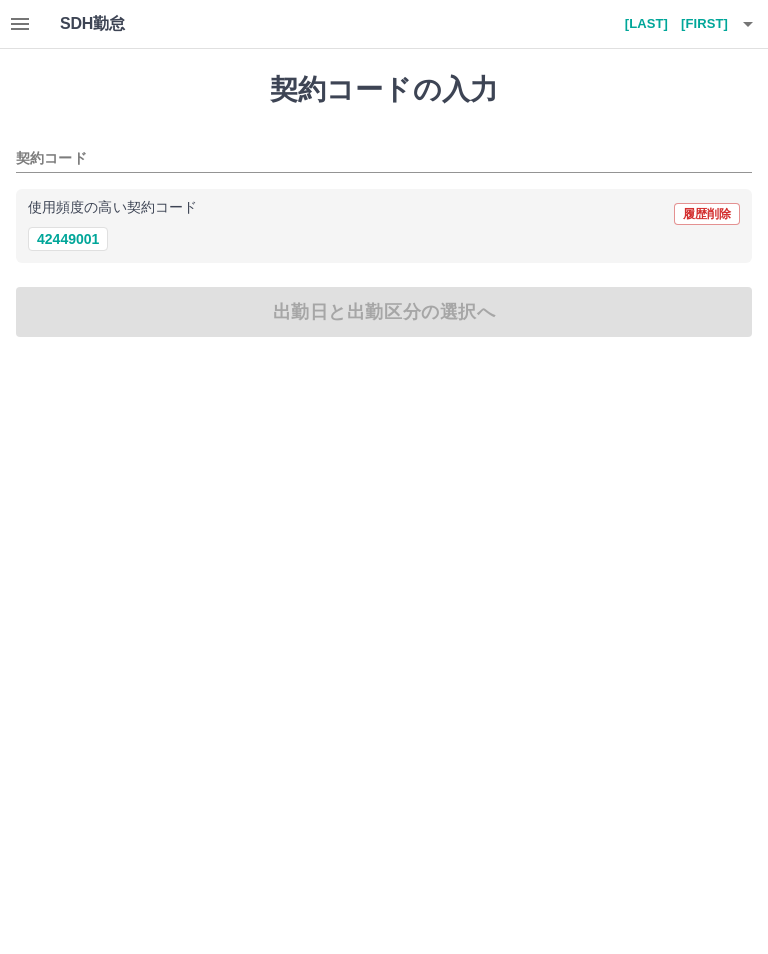 click on "42449001" at bounding box center (68, 239) 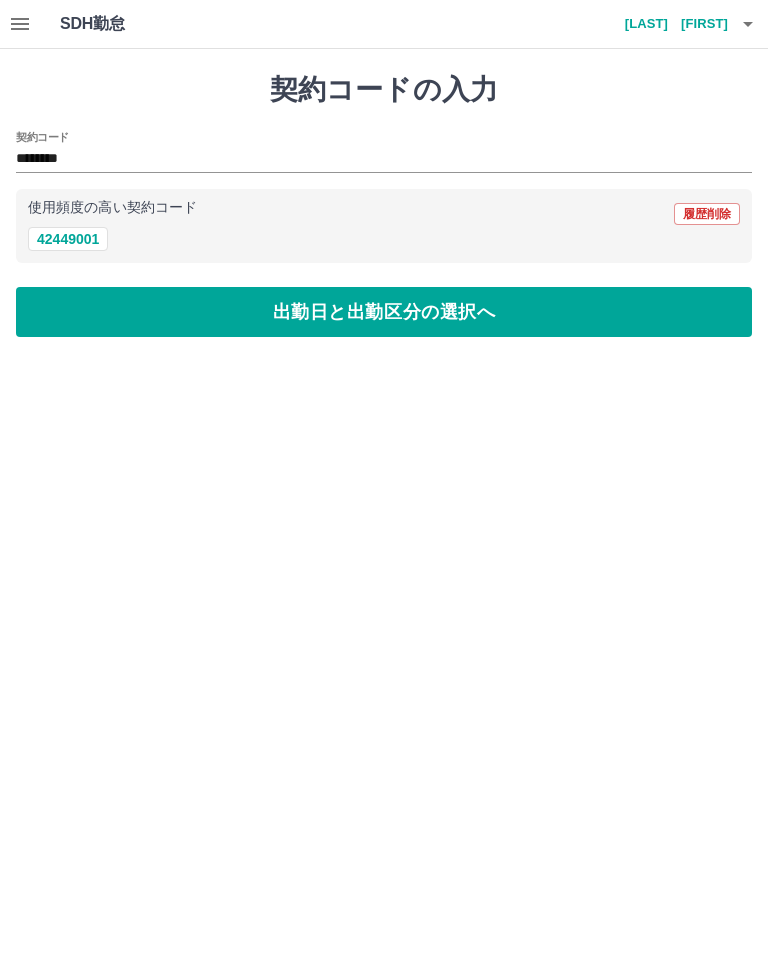 click on "出勤日と出勤区分の選択へ" at bounding box center (384, 312) 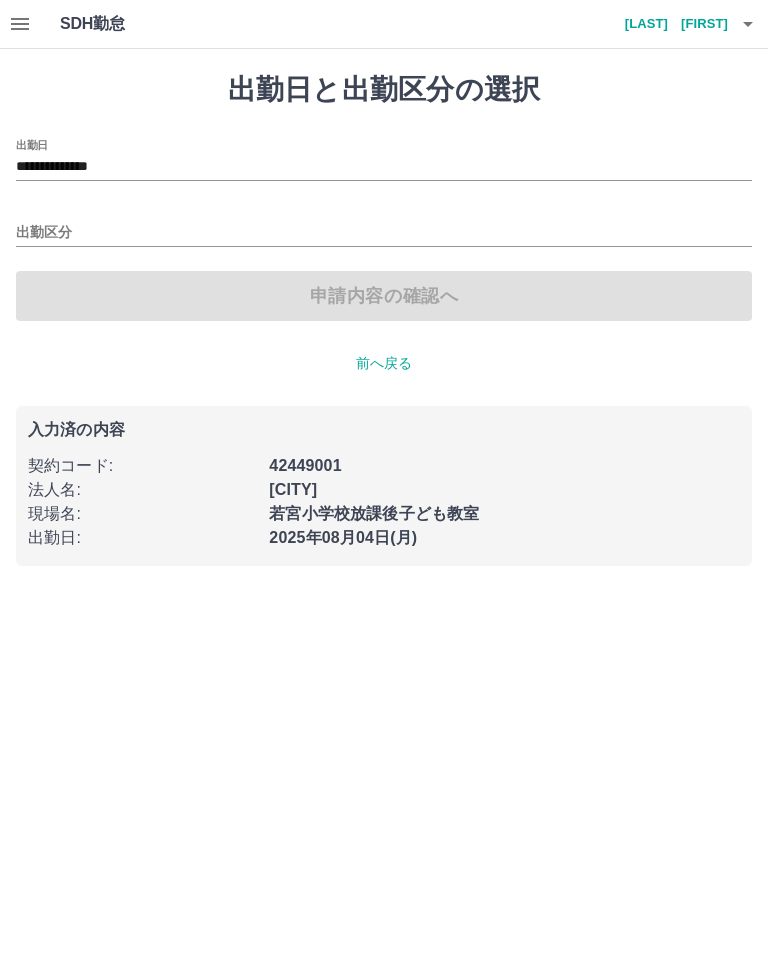 click on "出勤区分" at bounding box center (384, 233) 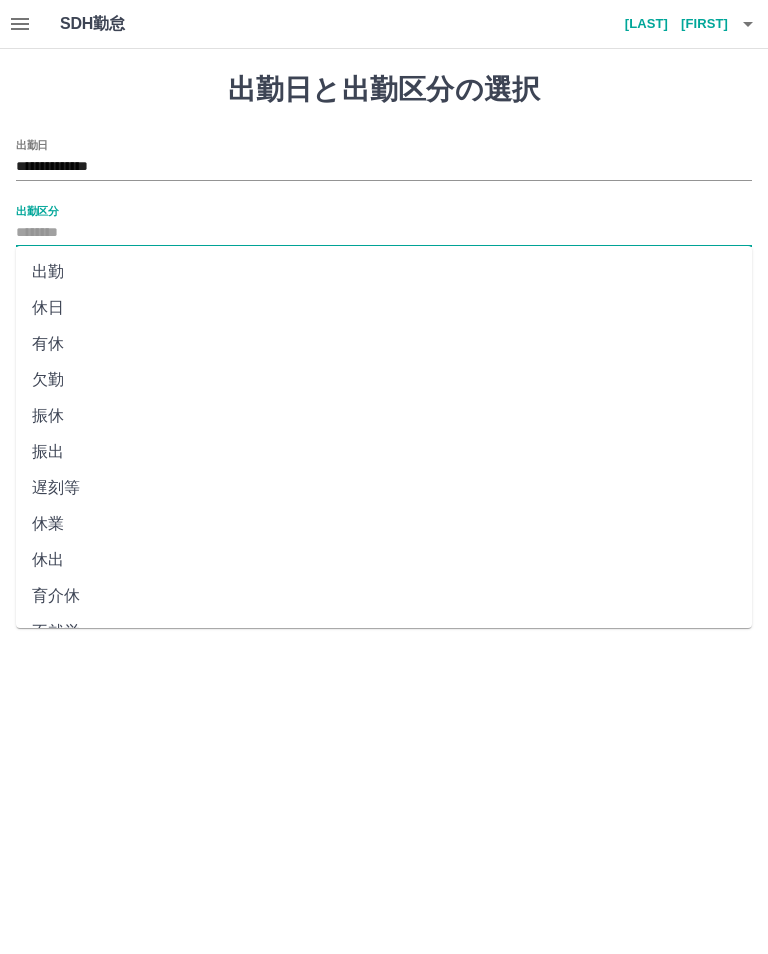 click on "出勤" at bounding box center [384, 272] 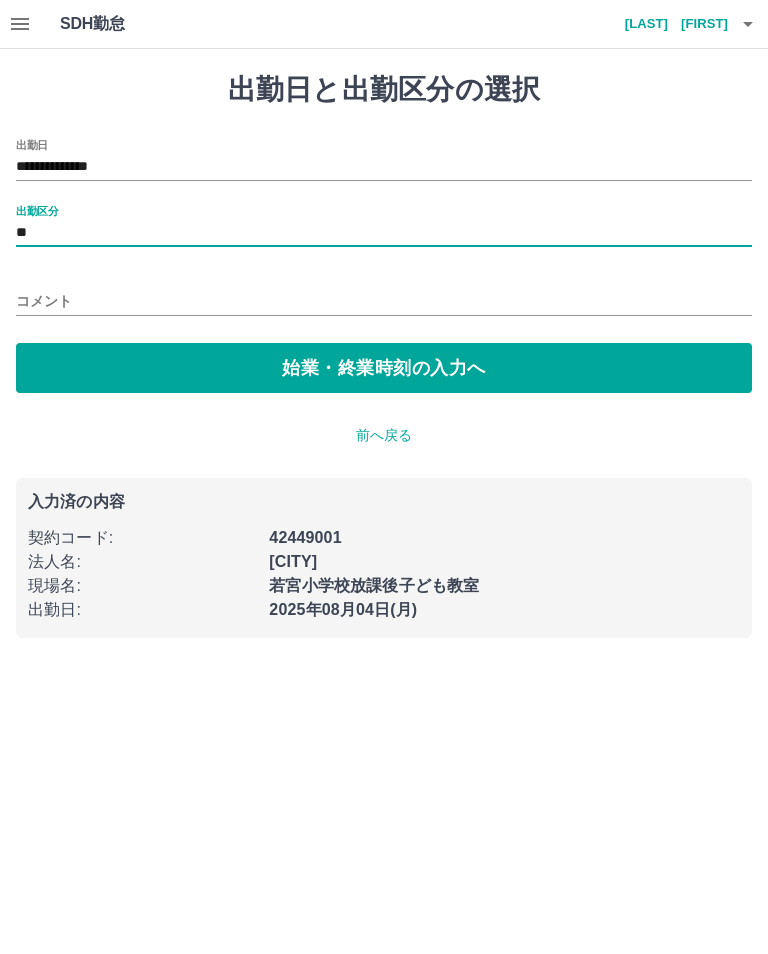 click on "始業・終業時刻の入力へ" at bounding box center (384, 368) 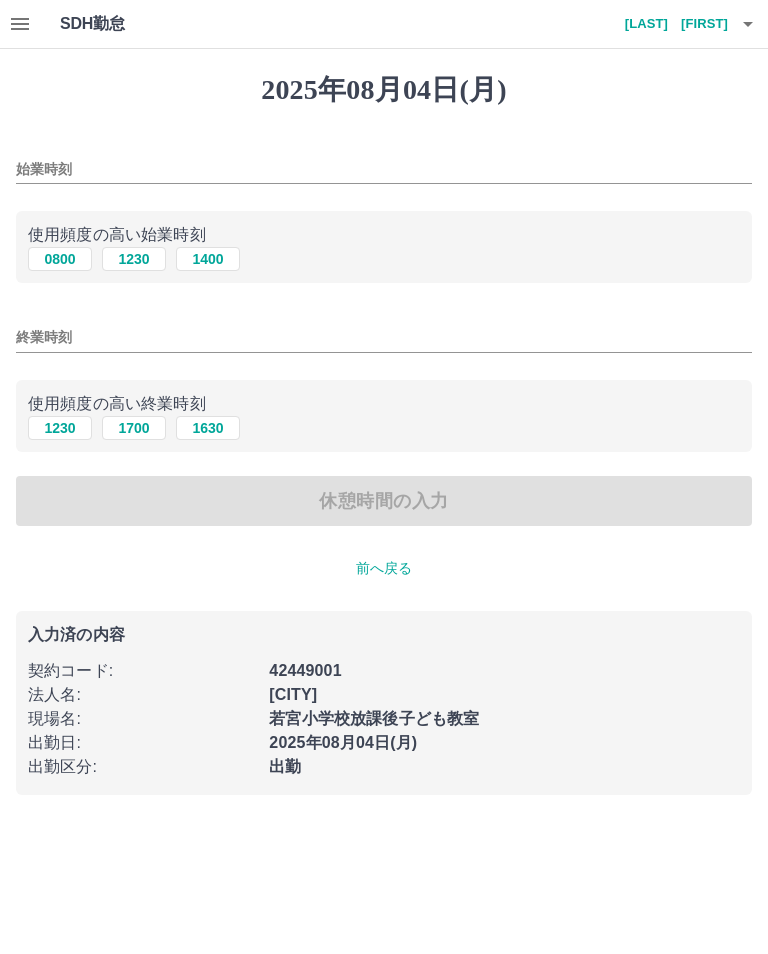 click on "始業時刻" at bounding box center (384, 163) 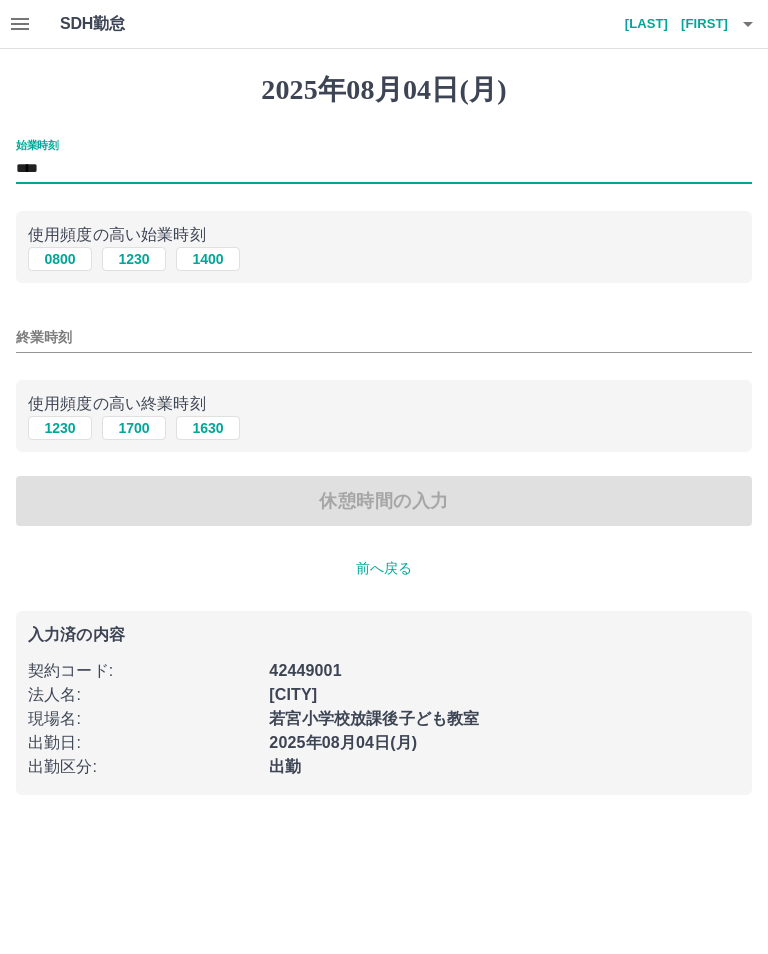 type on "****" 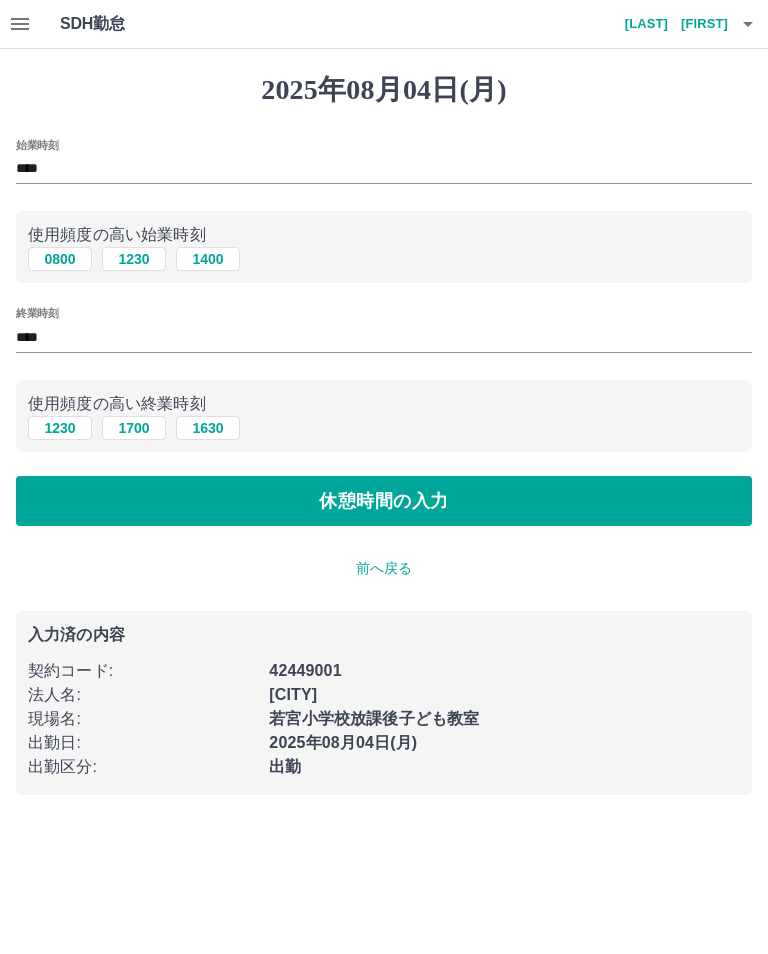 click on "休憩時間の入力" at bounding box center (384, 501) 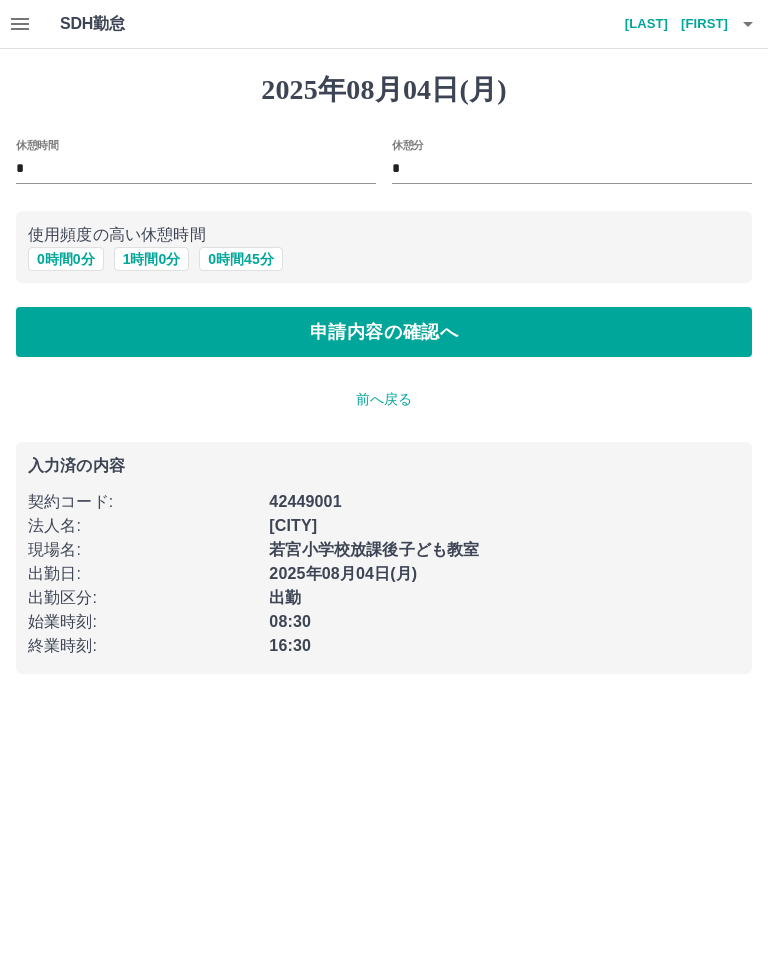 click on "1 時間 0 分" at bounding box center (152, 259) 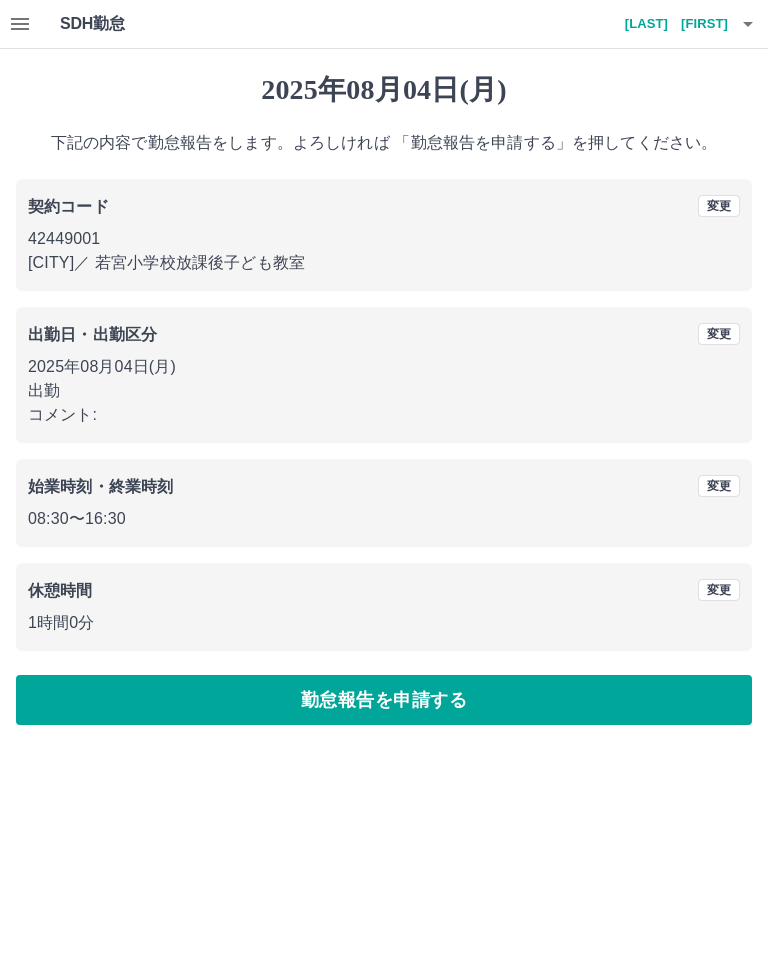 click on "勤怠報告を申請する" at bounding box center [384, 700] 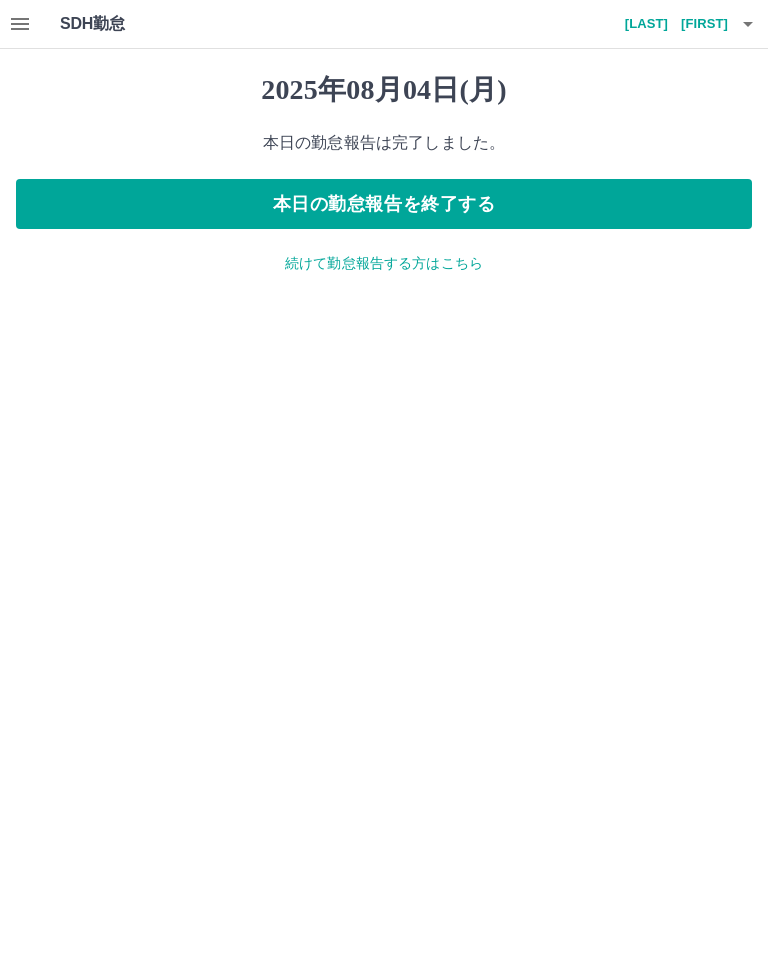 click on "本日の勤怠報告を終了する" at bounding box center [384, 204] 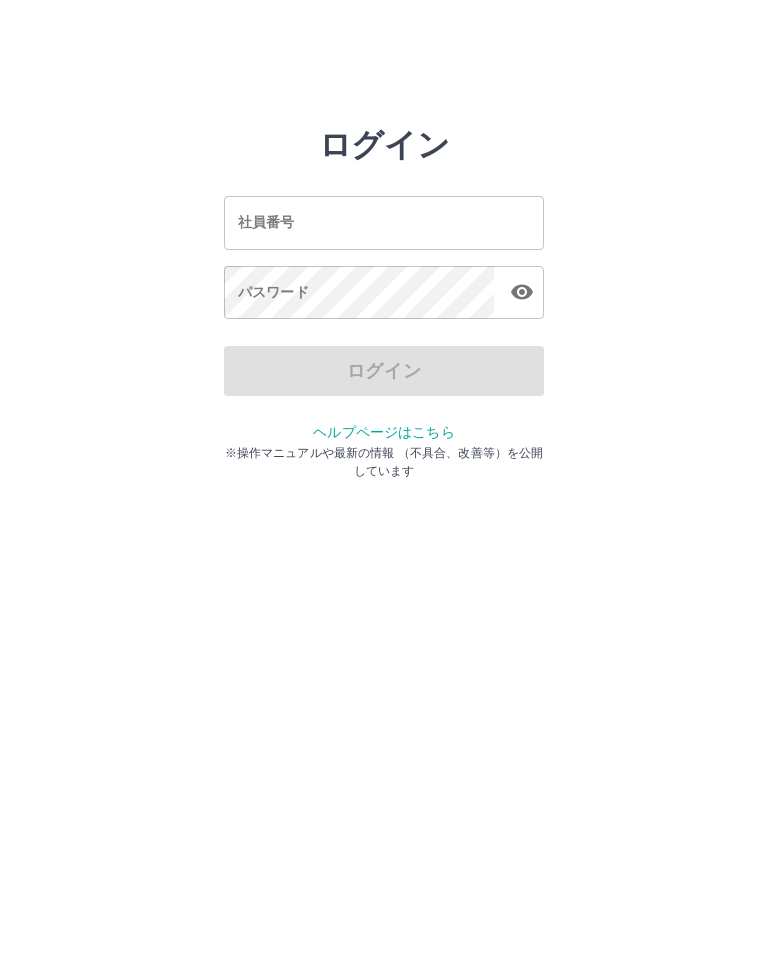 scroll, scrollTop: 0, scrollLeft: 0, axis: both 